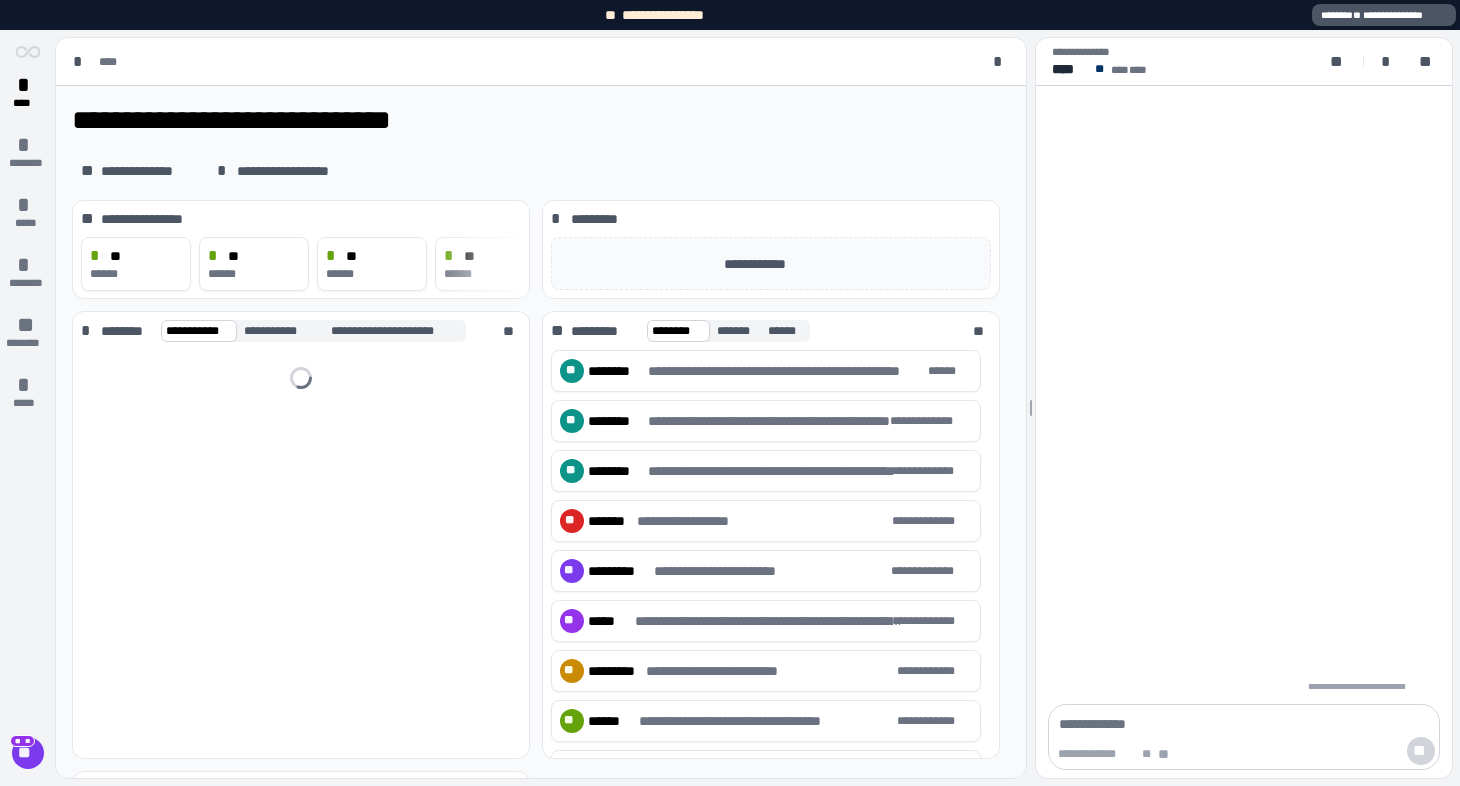 scroll, scrollTop: 0, scrollLeft: 0, axis: both 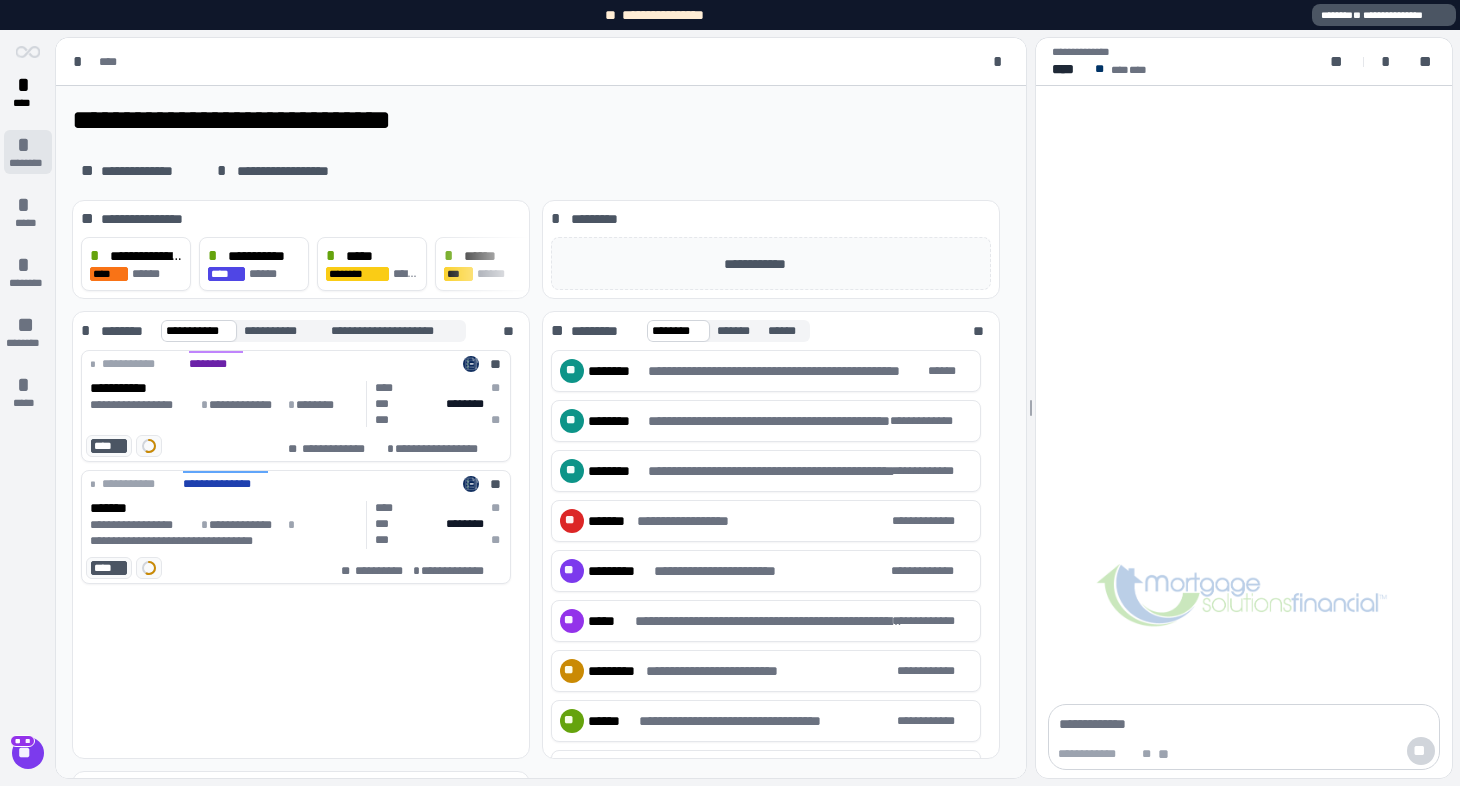 click on "*" at bounding box center (28, 145) 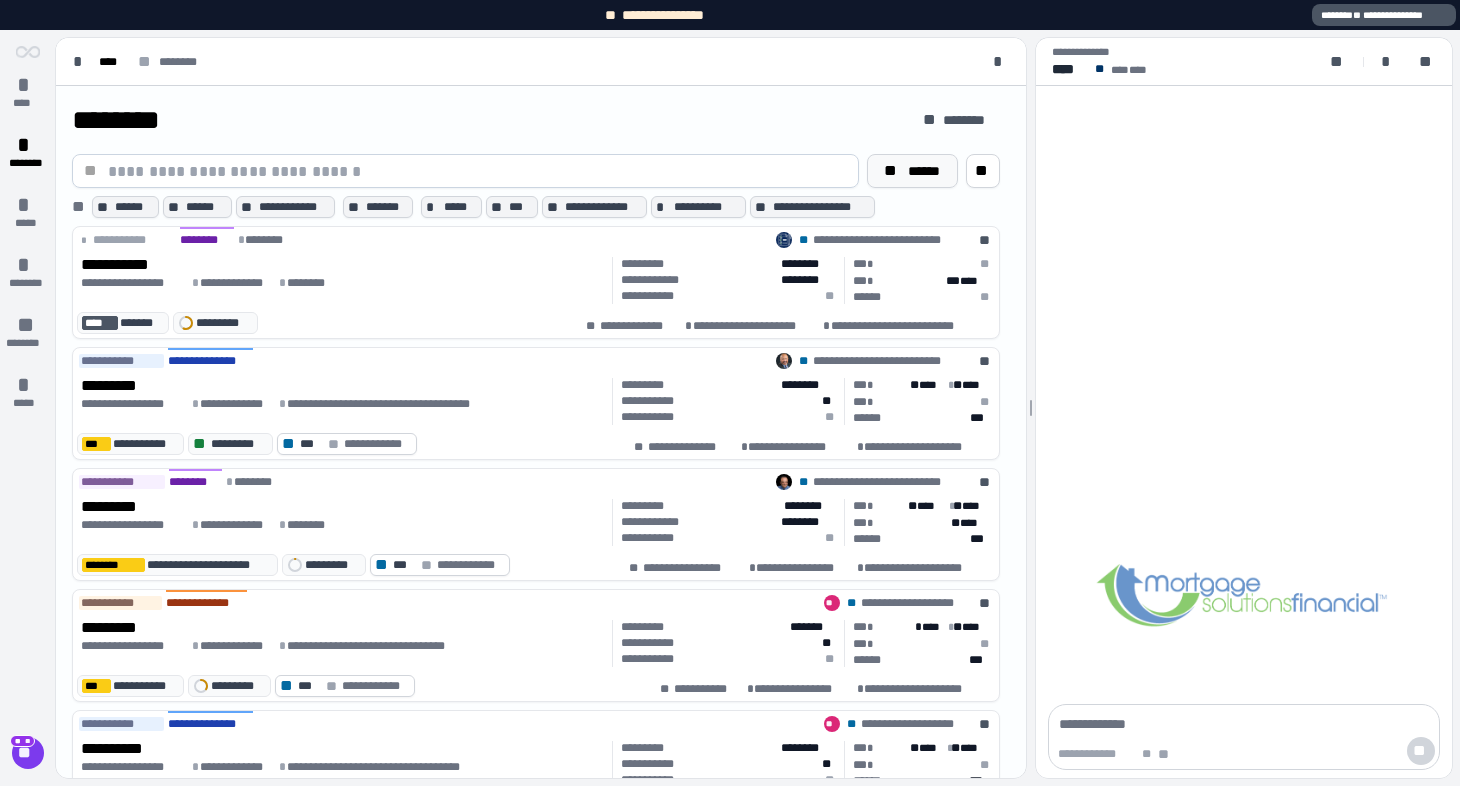 click on "** ******" at bounding box center (913, 171) 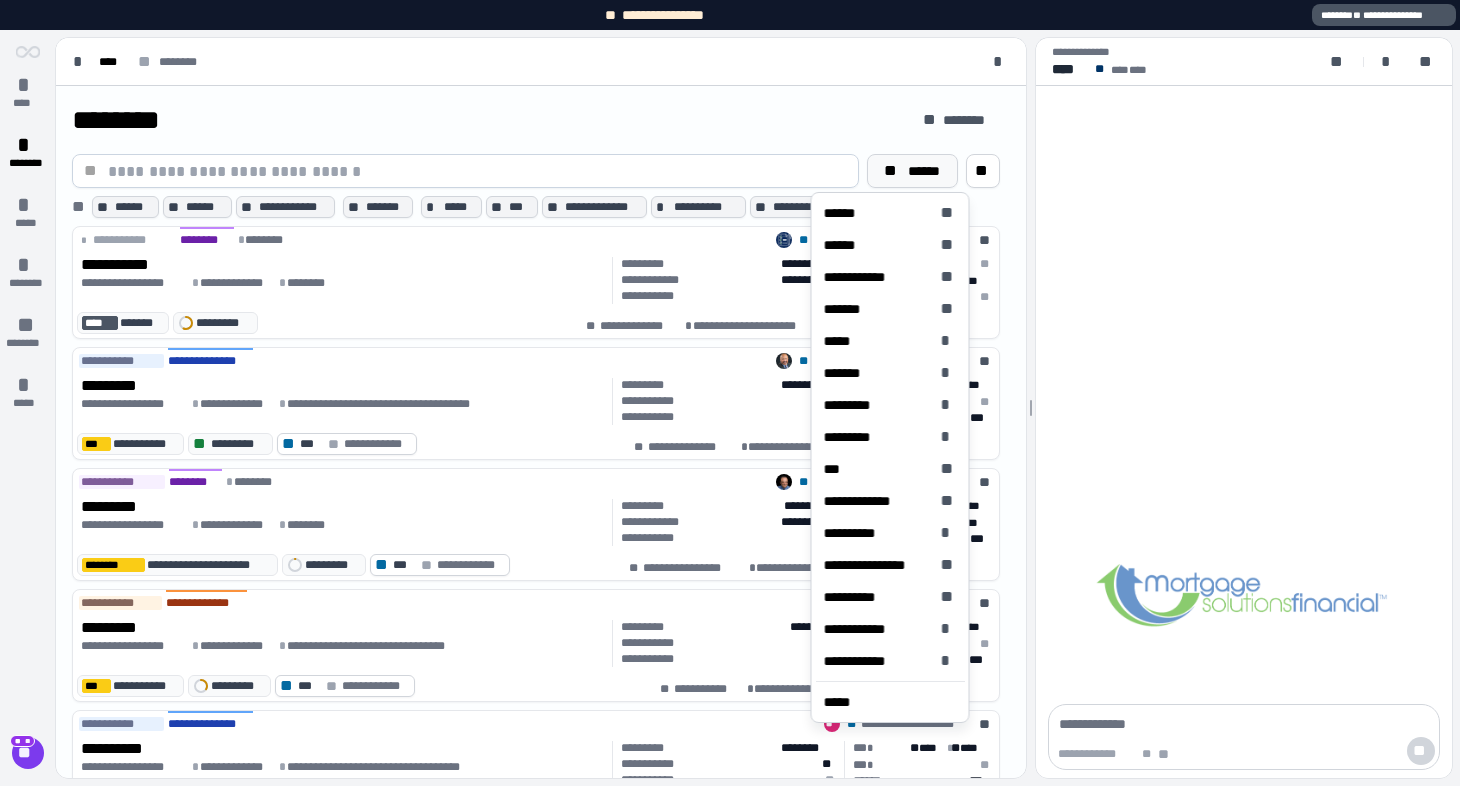 click at bounding box center (477, 171) 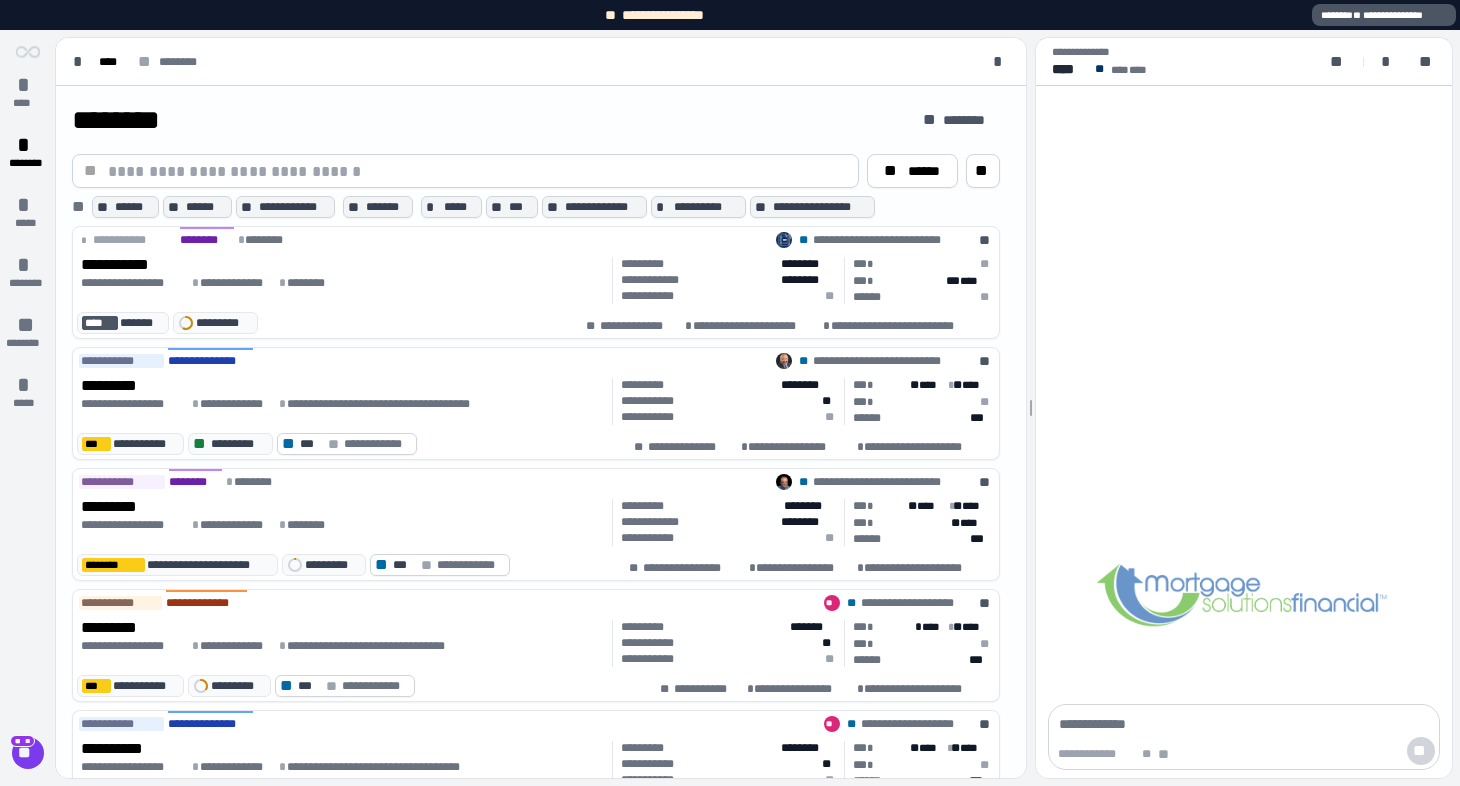 click at bounding box center (477, 171) 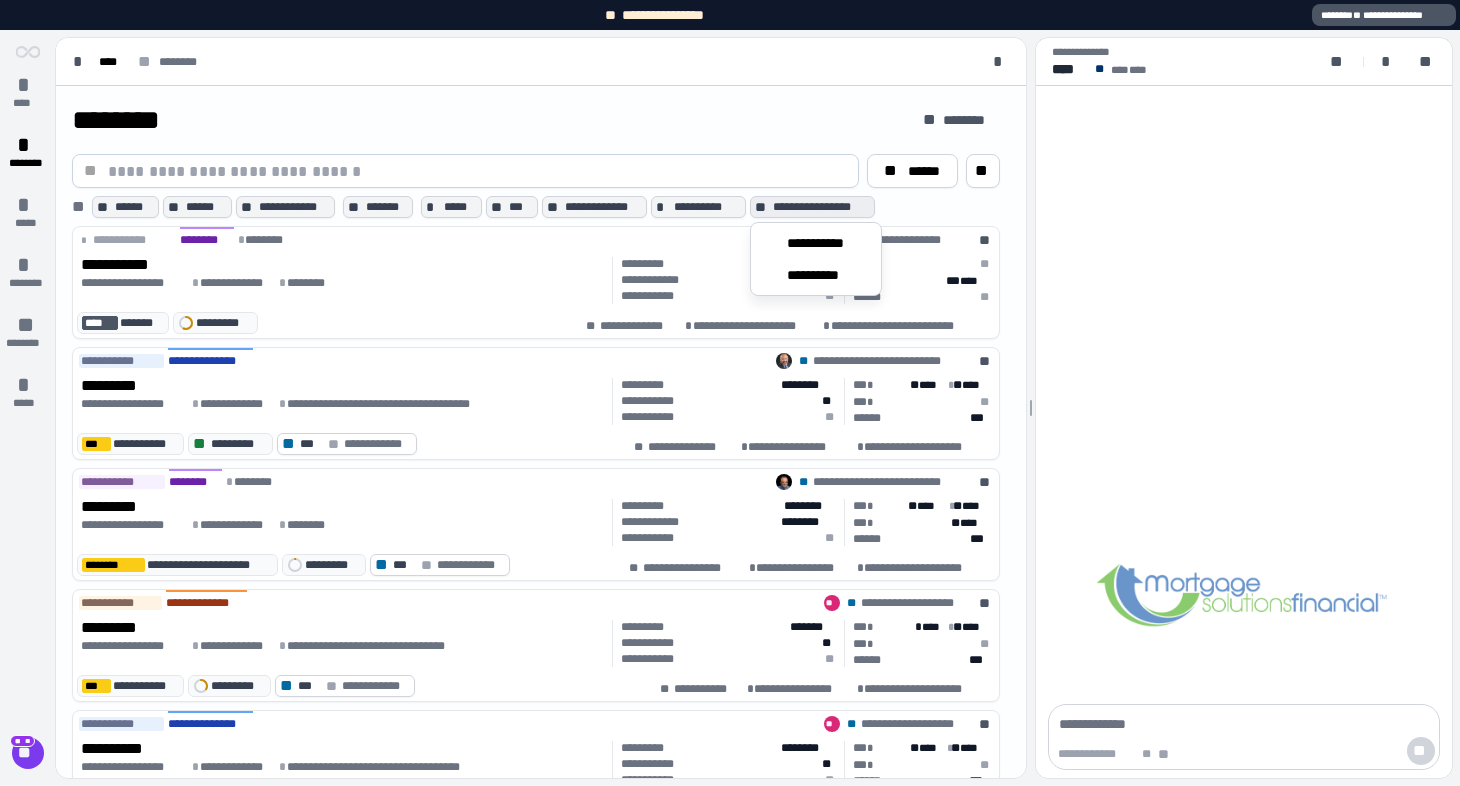 click on "**" at bounding box center (762, 207) 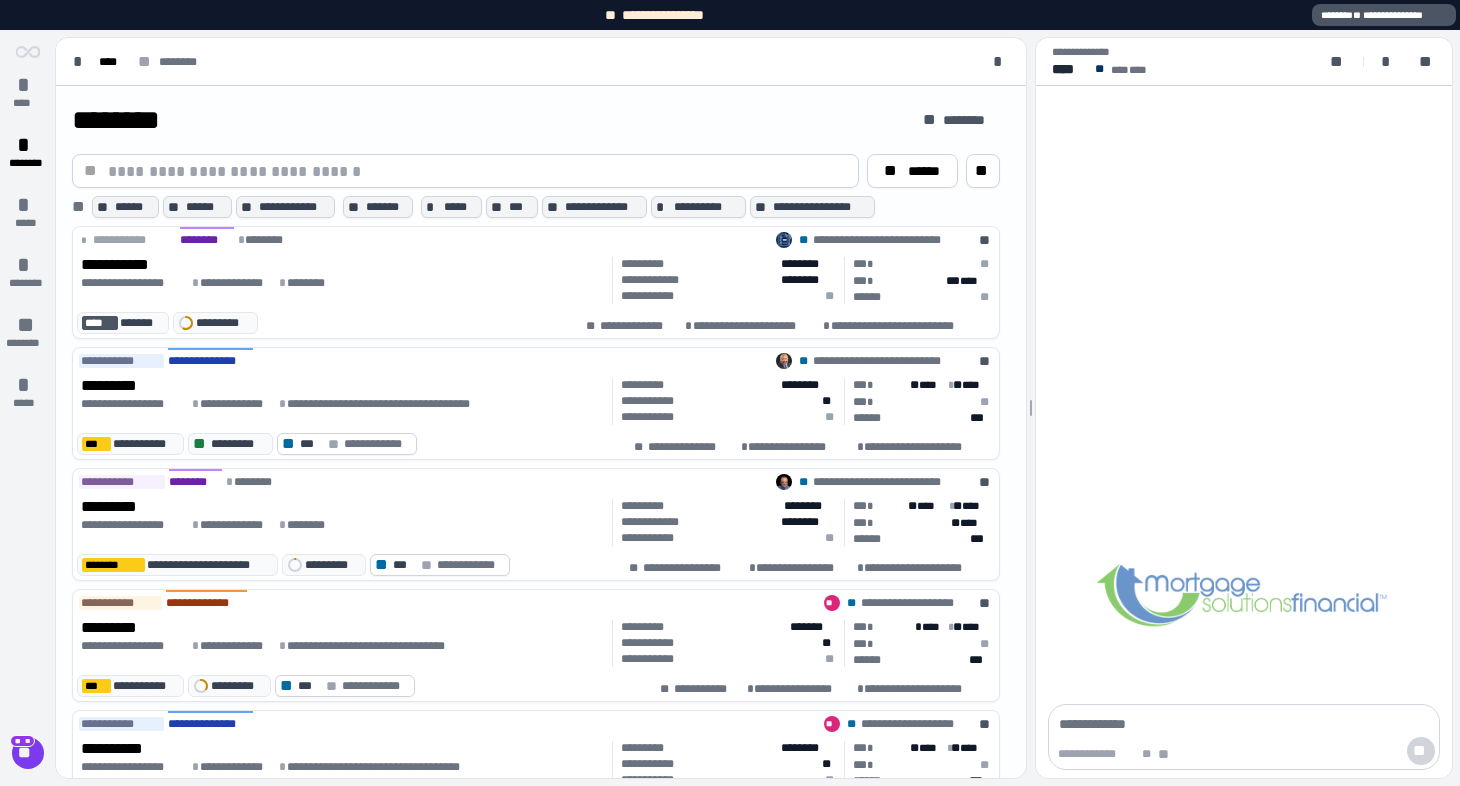 type 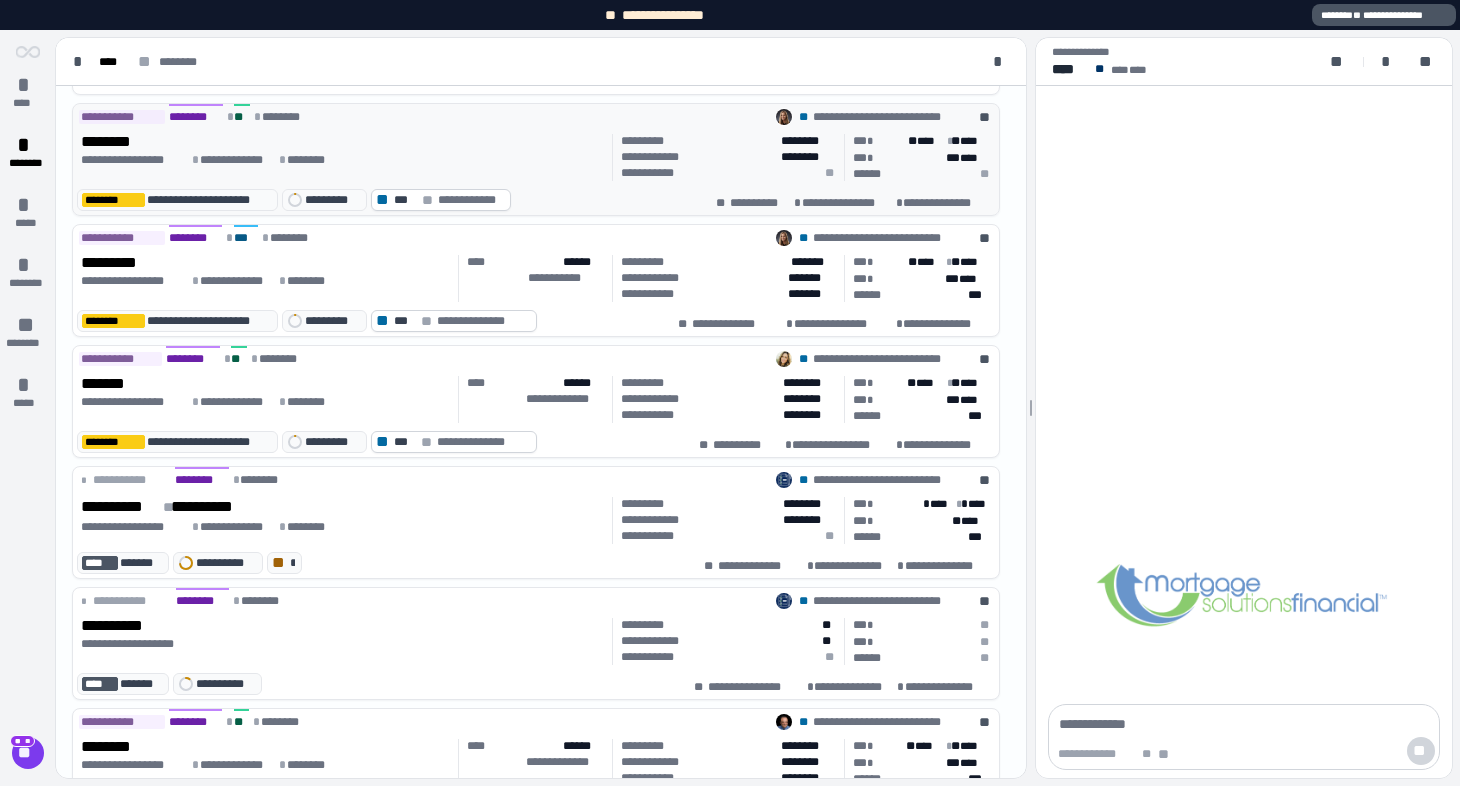 scroll, scrollTop: 0, scrollLeft: 0, axis: both 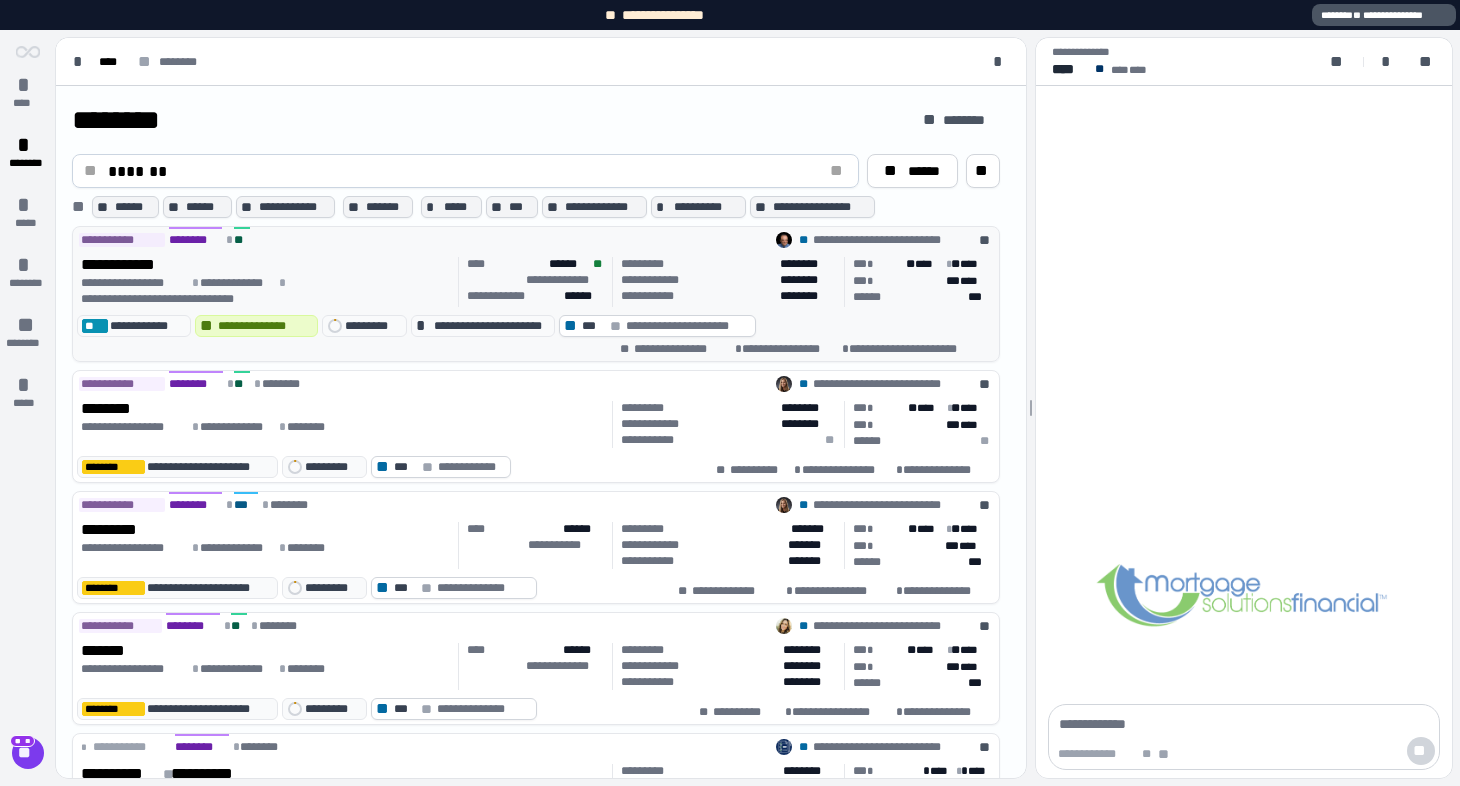 click on "**********" at bounding box center [266, 291] 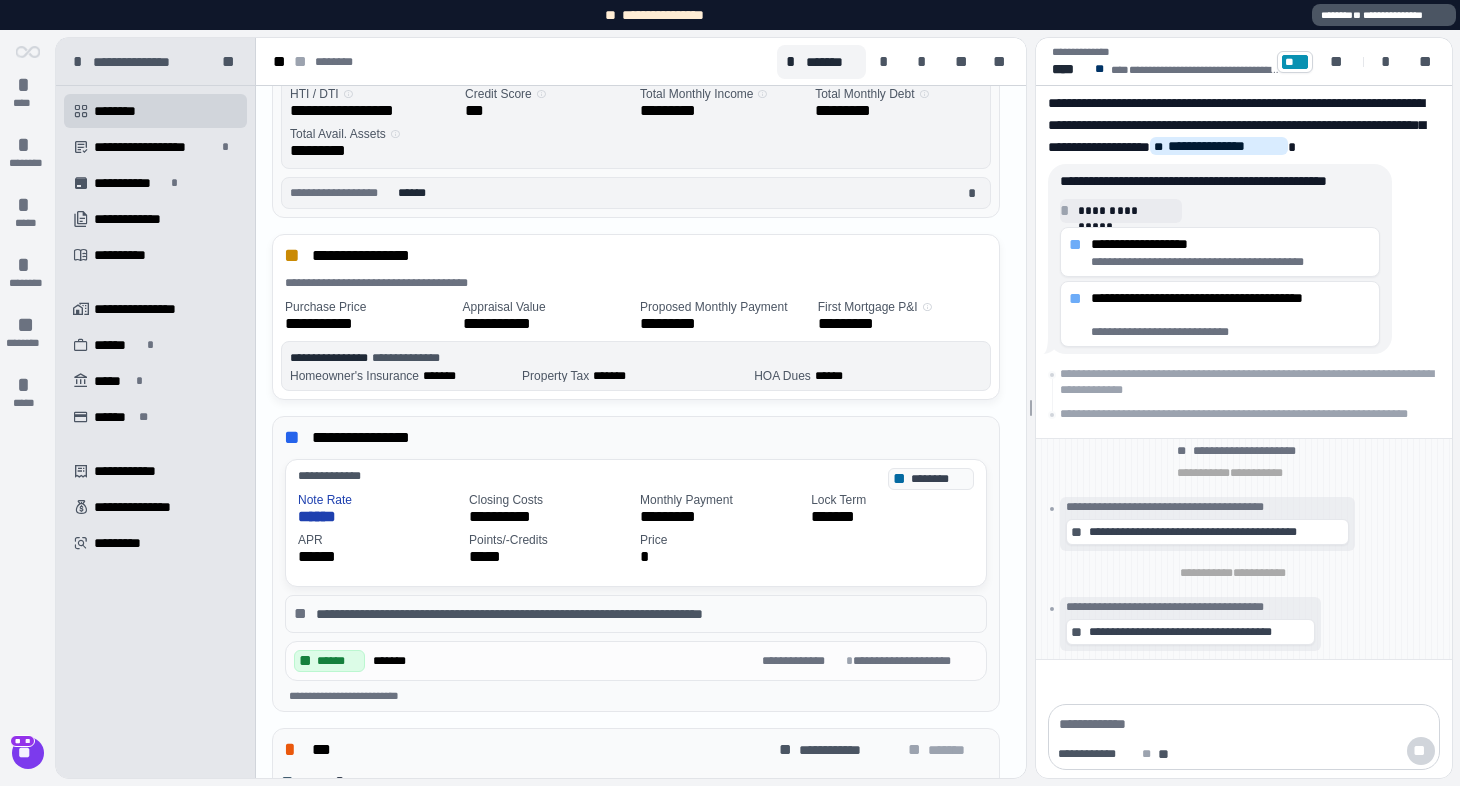 scroll, scrollTop: 0, scrollLeft: 0, axis: both 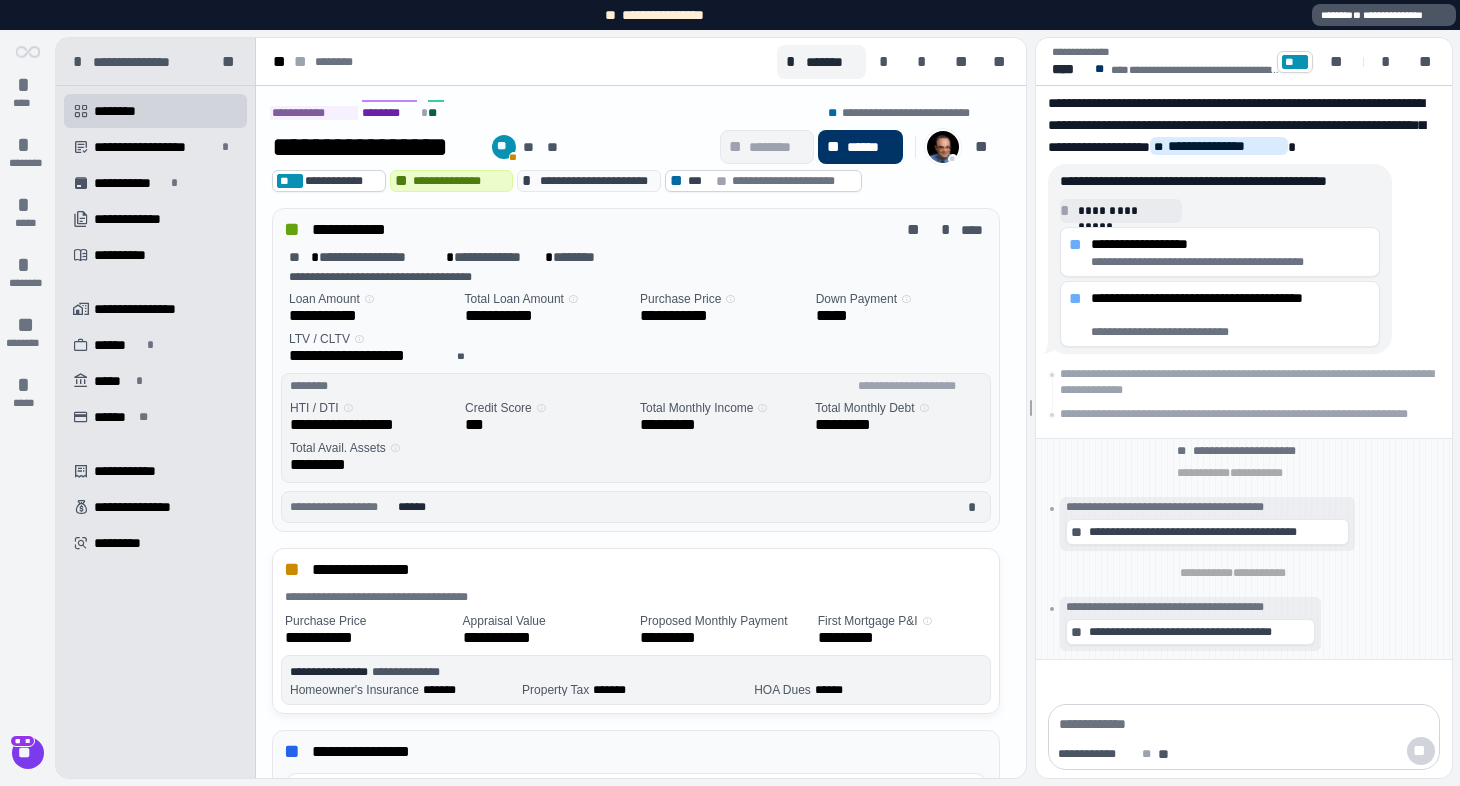 click at bounding box center [943, 147] 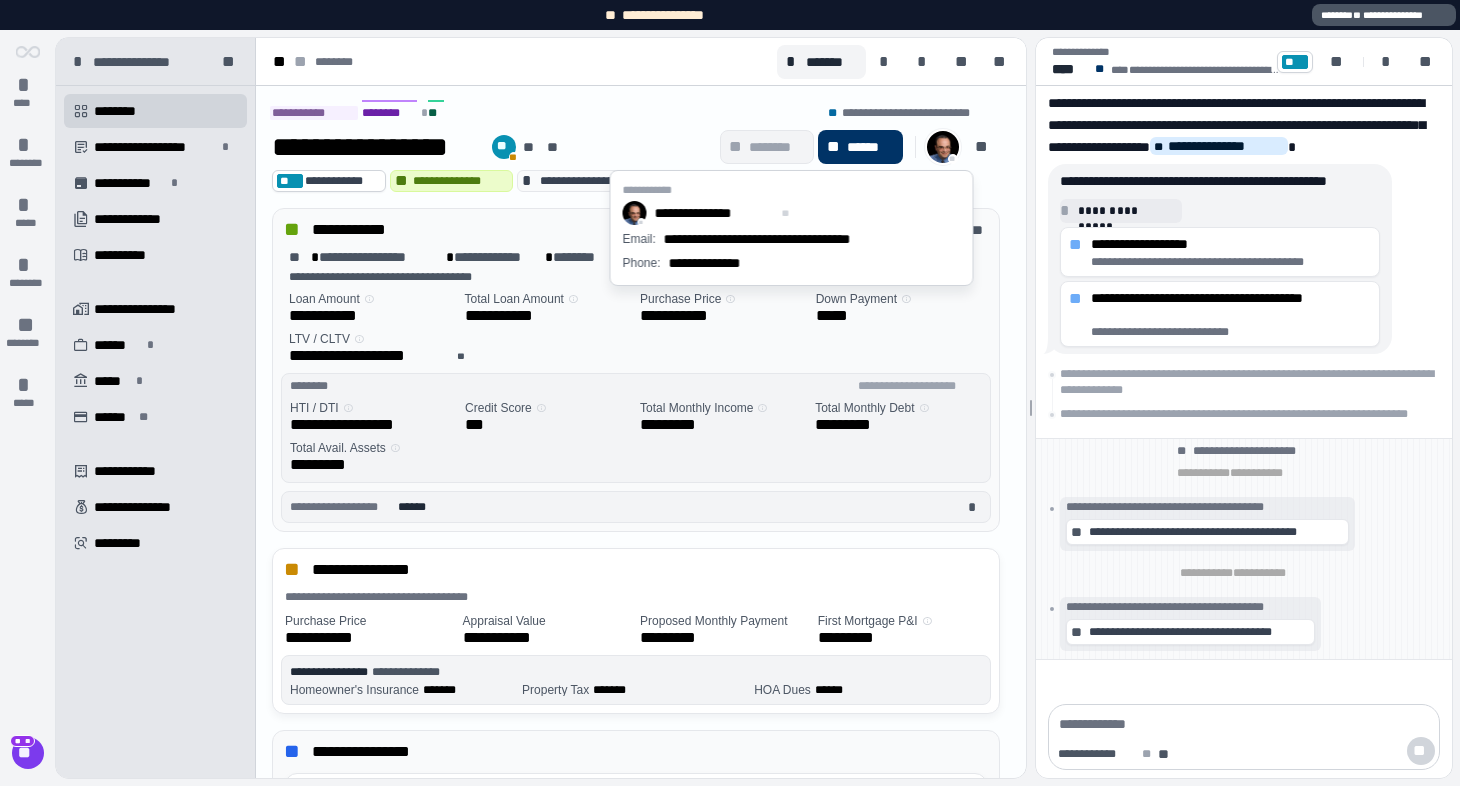 click on "Total Monthly Debt 󰋽" at bounding box center [871, 408] 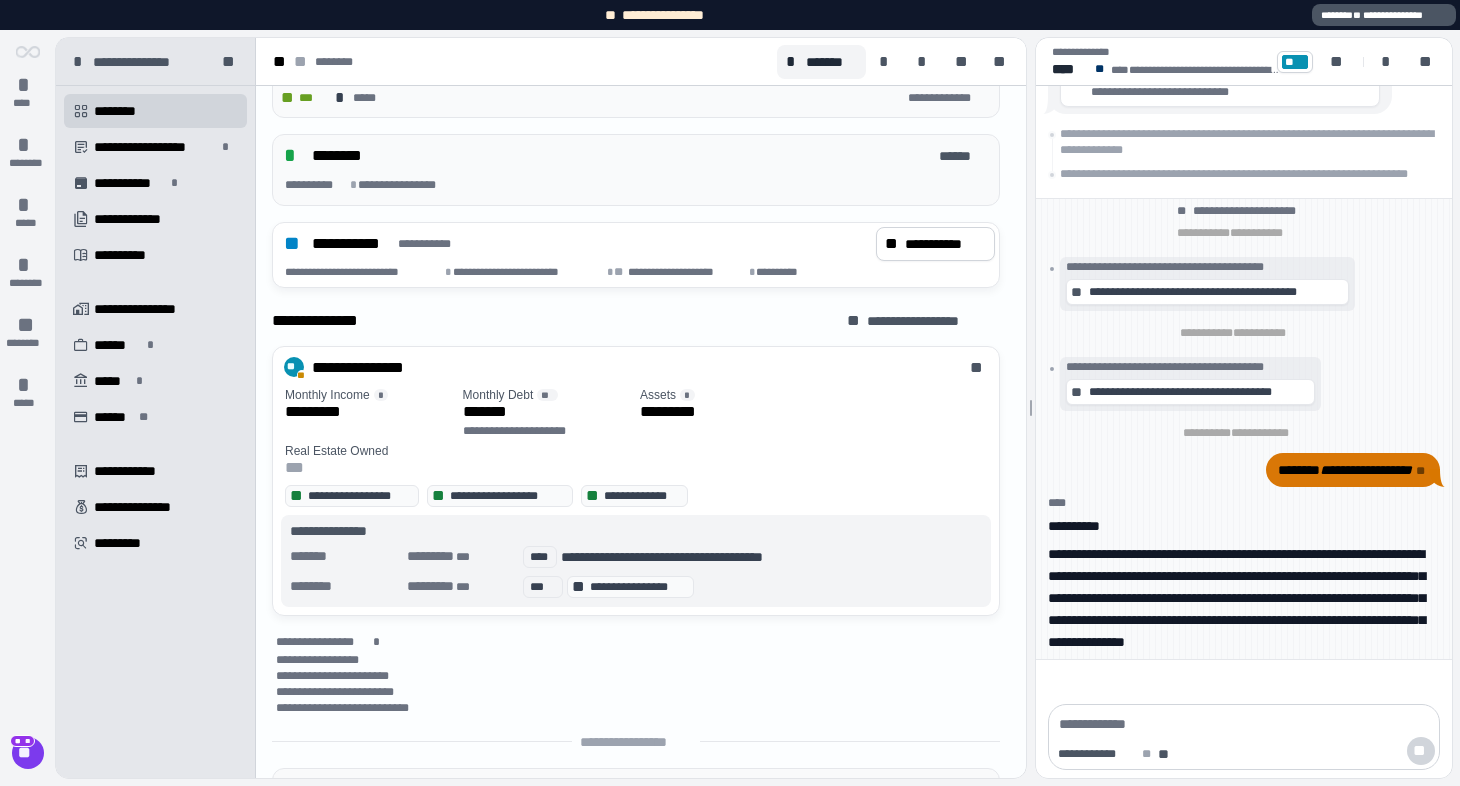 scroll, scrollTop: 1053, scrollLeft: 0, axis: vertical 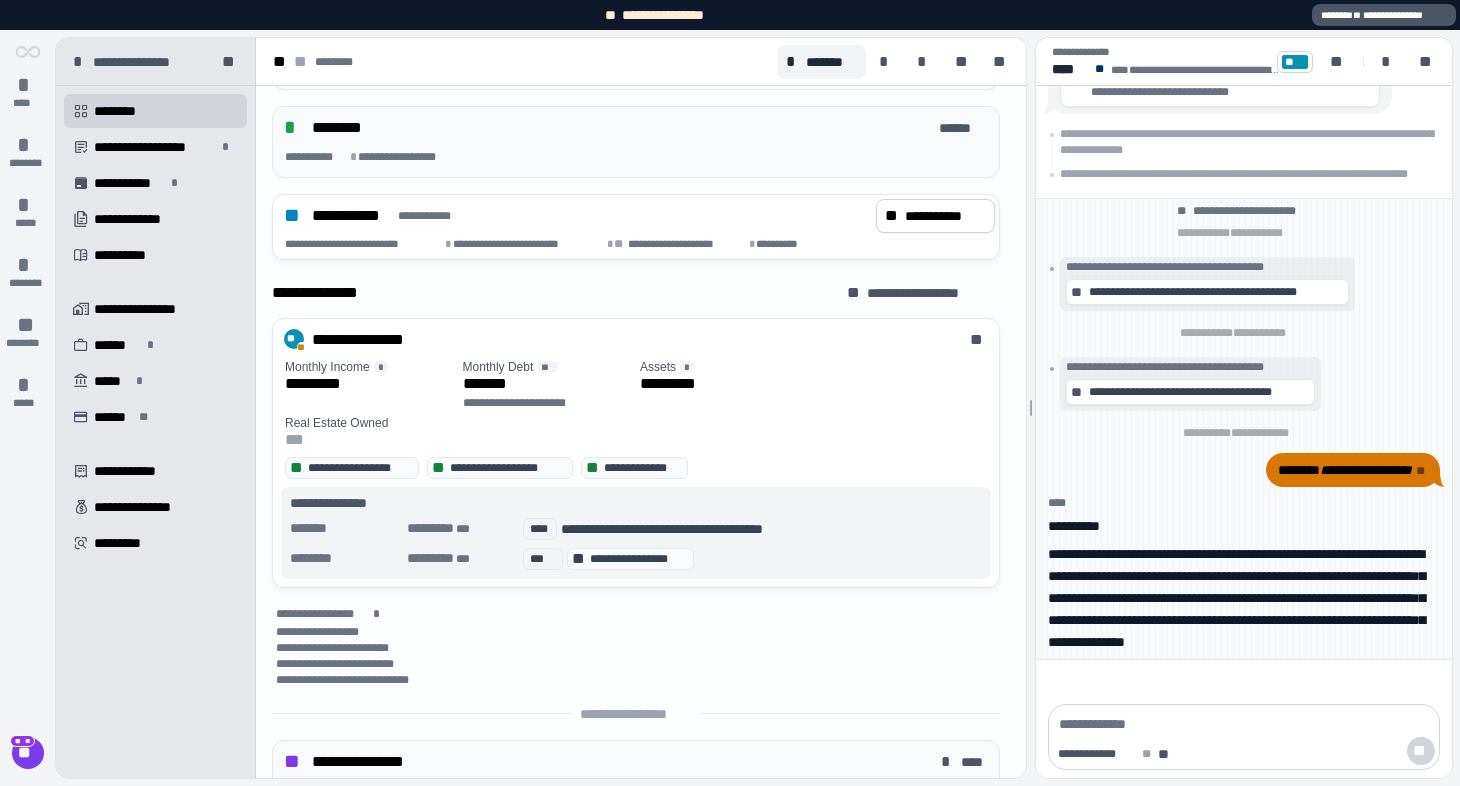 click on "**********" at bounding box center (640, 405) 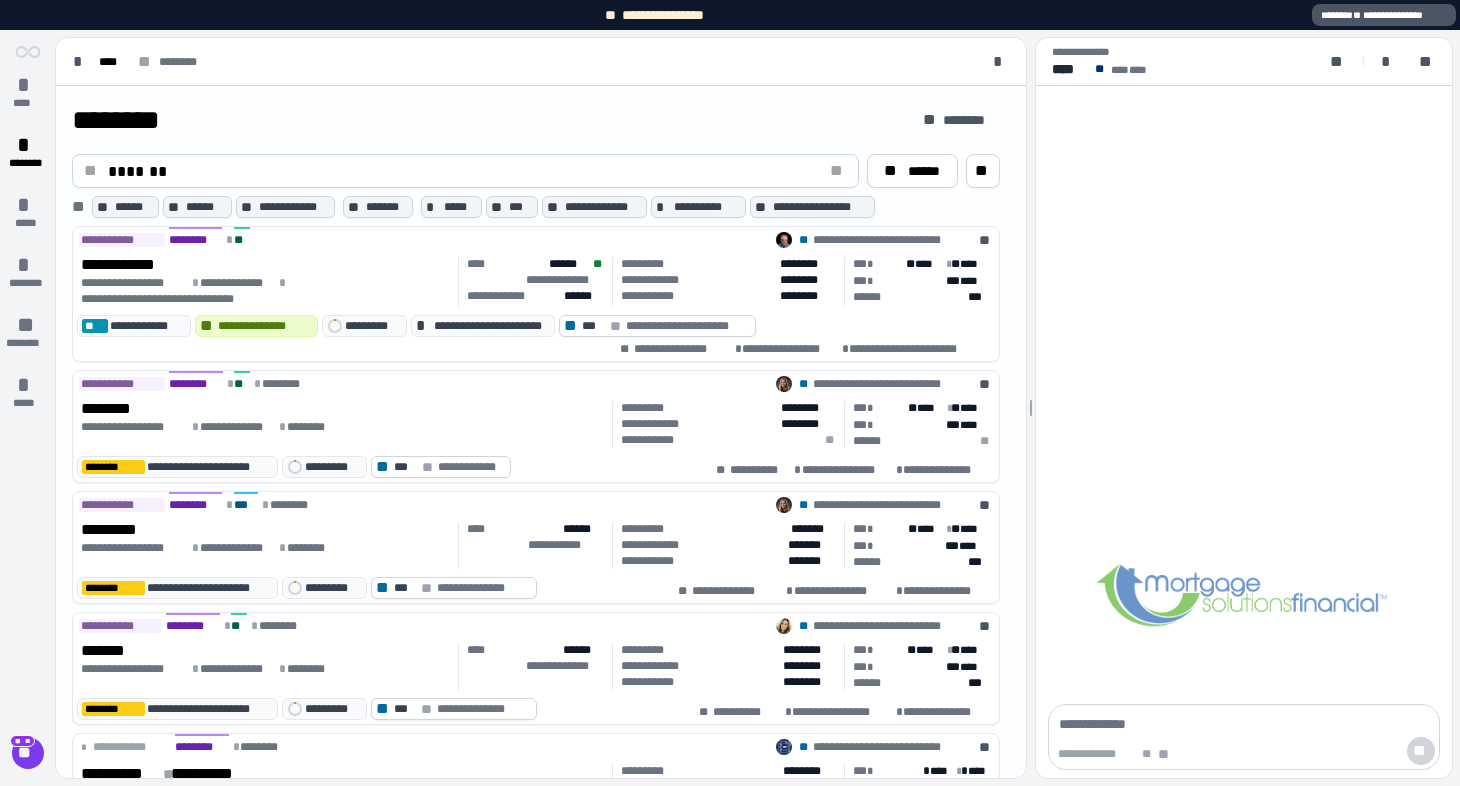 click on "*******" at bounding box center [460, 171] 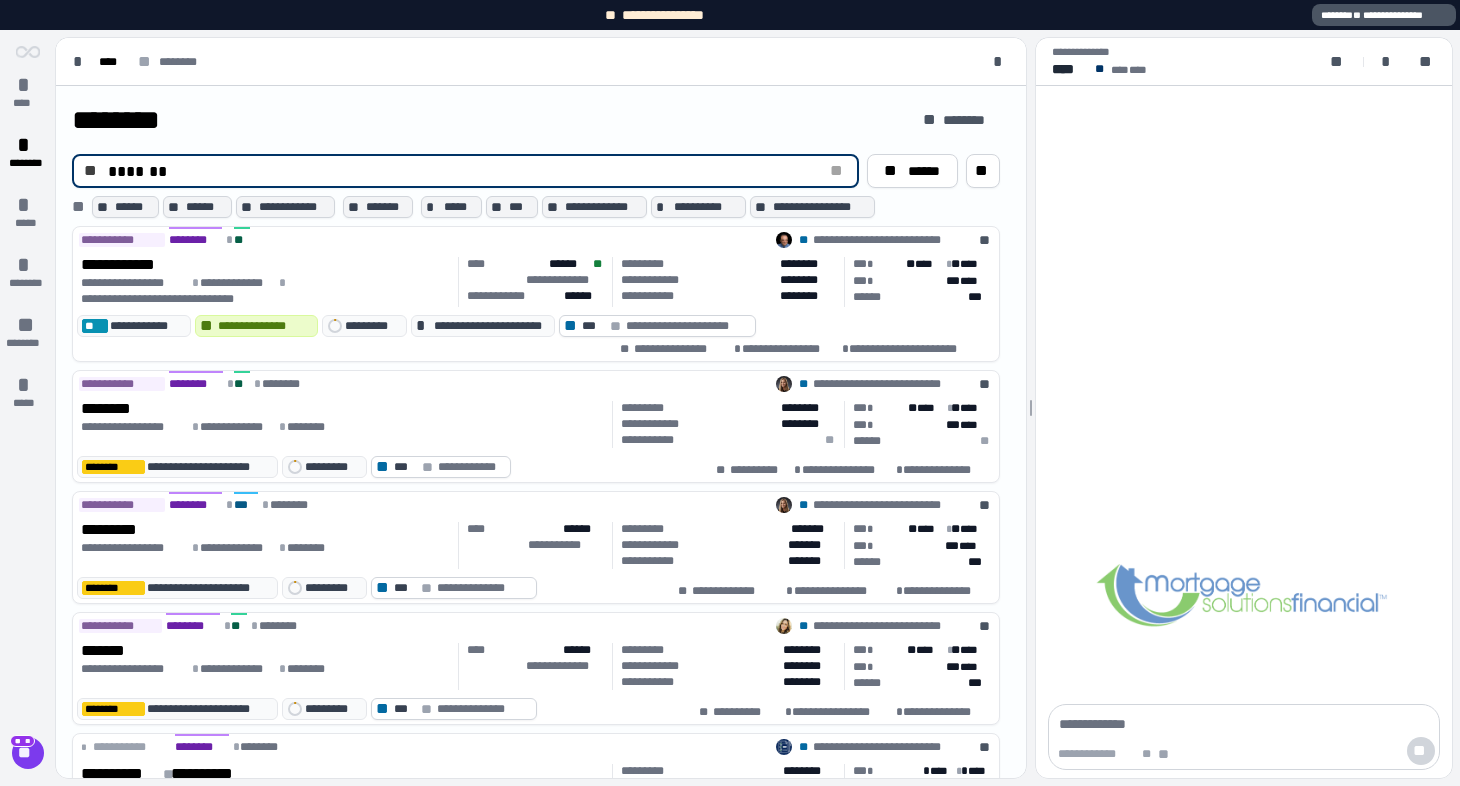 click on "*******" at bounding box center (460, 171) 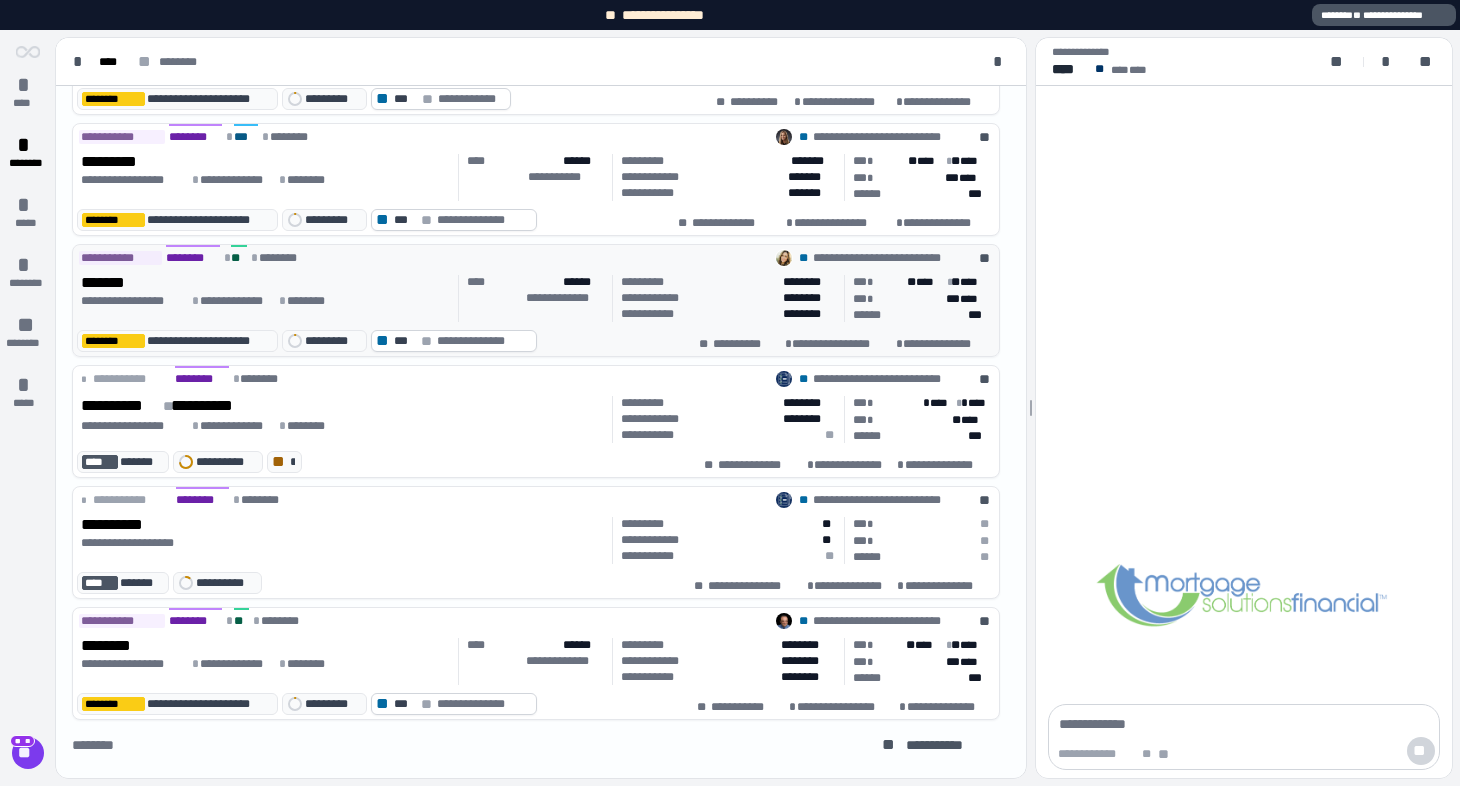 scroll, scrollTop: 0, scrollLeft: 0, axis: both 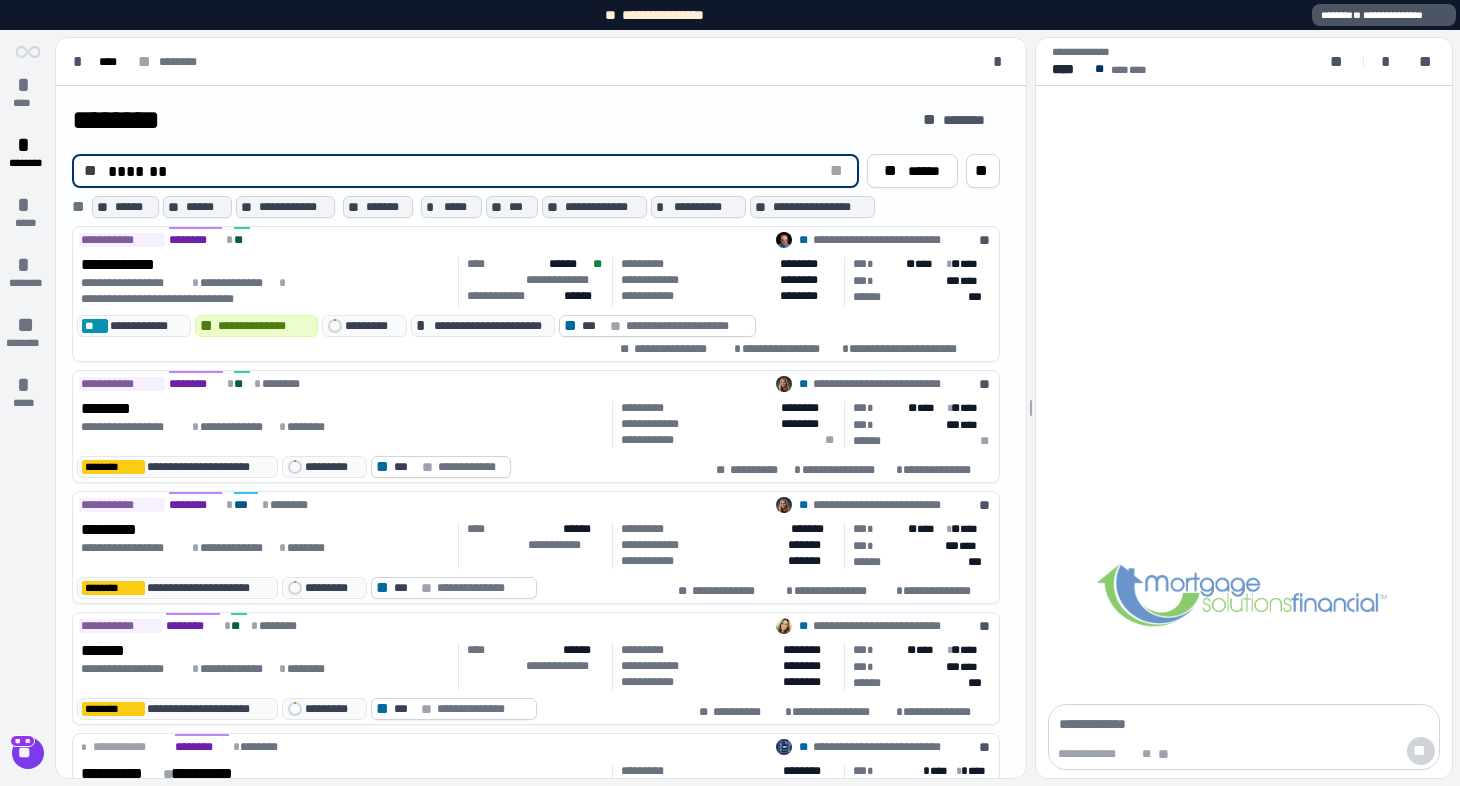 click on "*******" at bounding box center [460, 171] 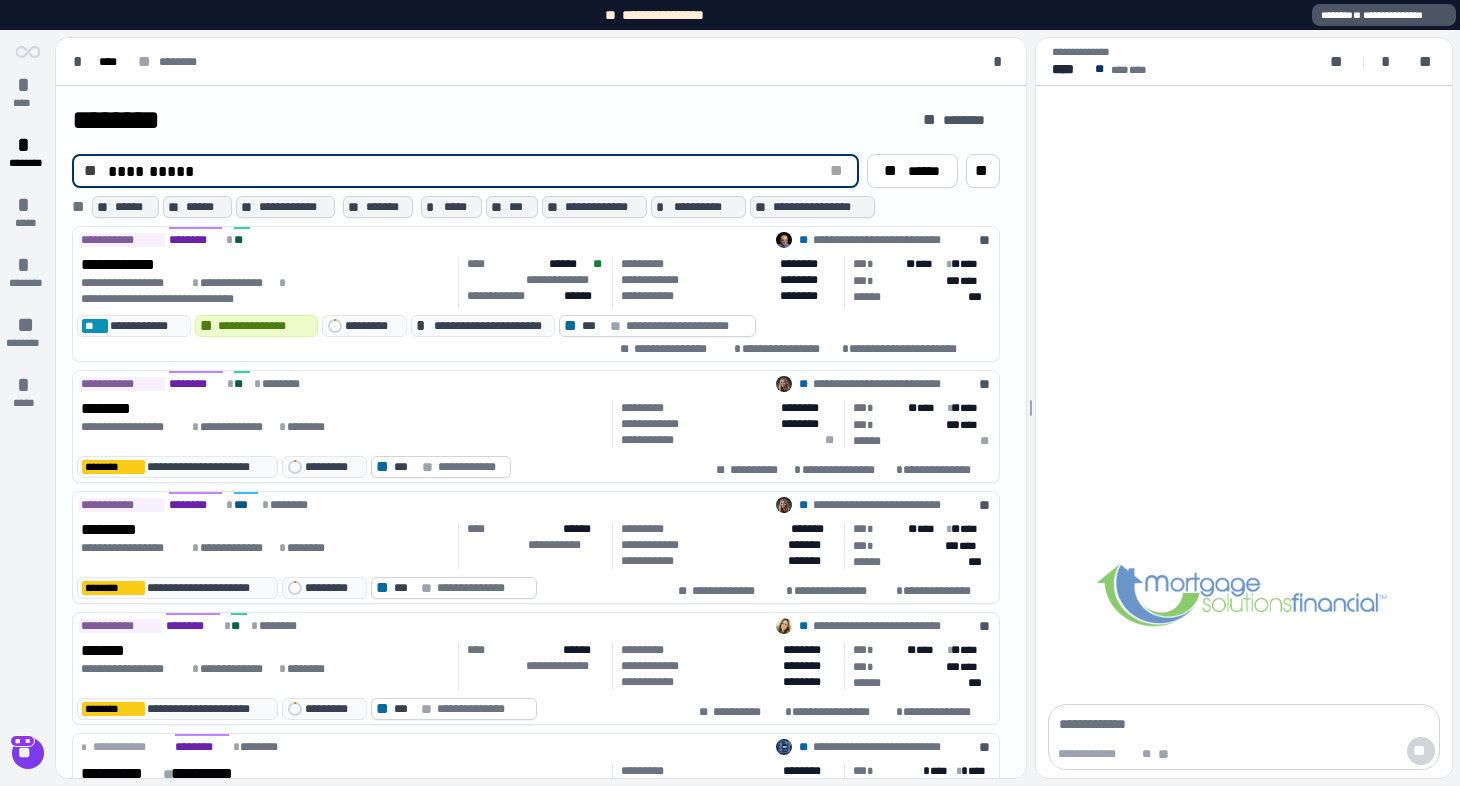 type on "**********" 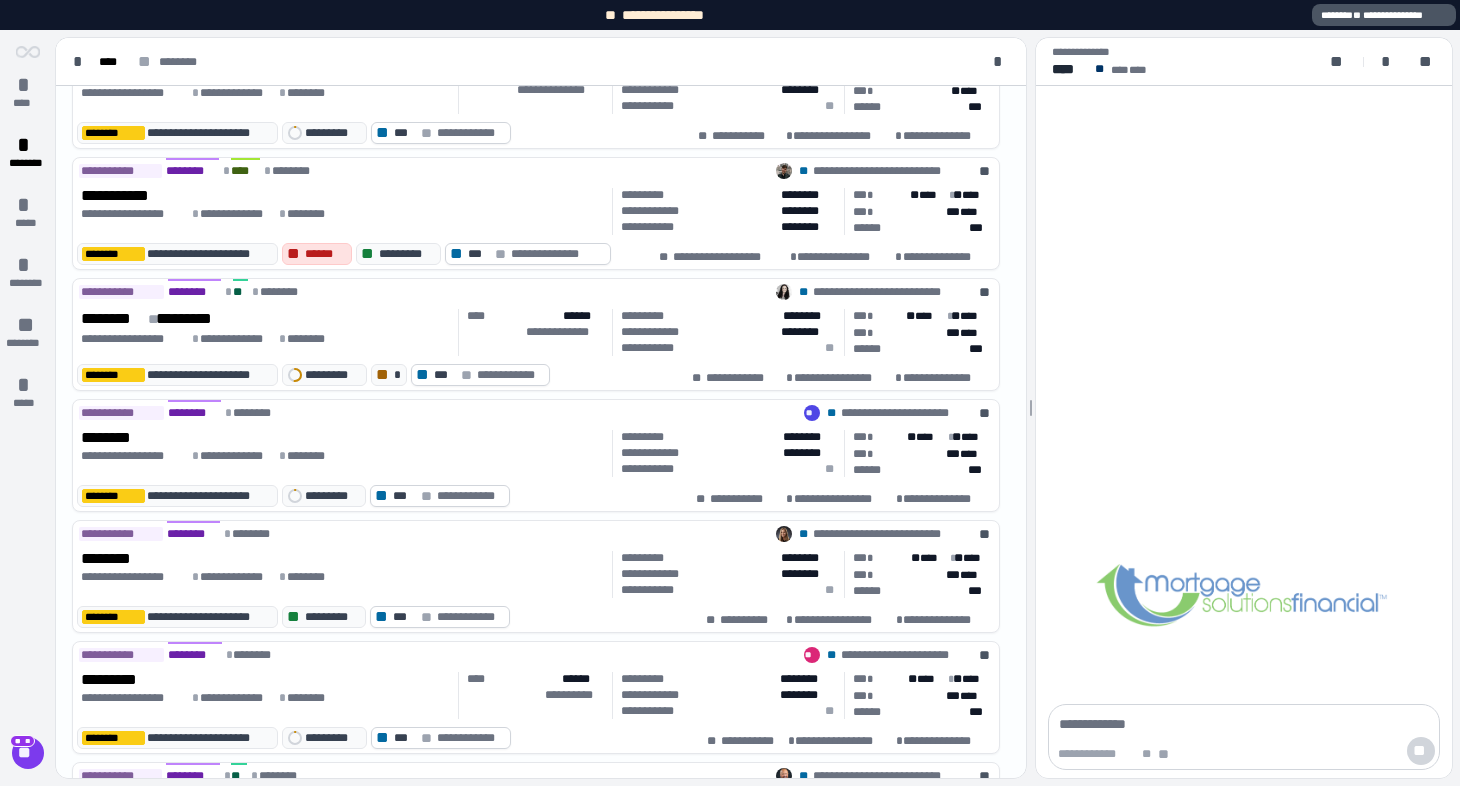 scroll, scrollTop: 0, scrollLeft: 0, axis: both 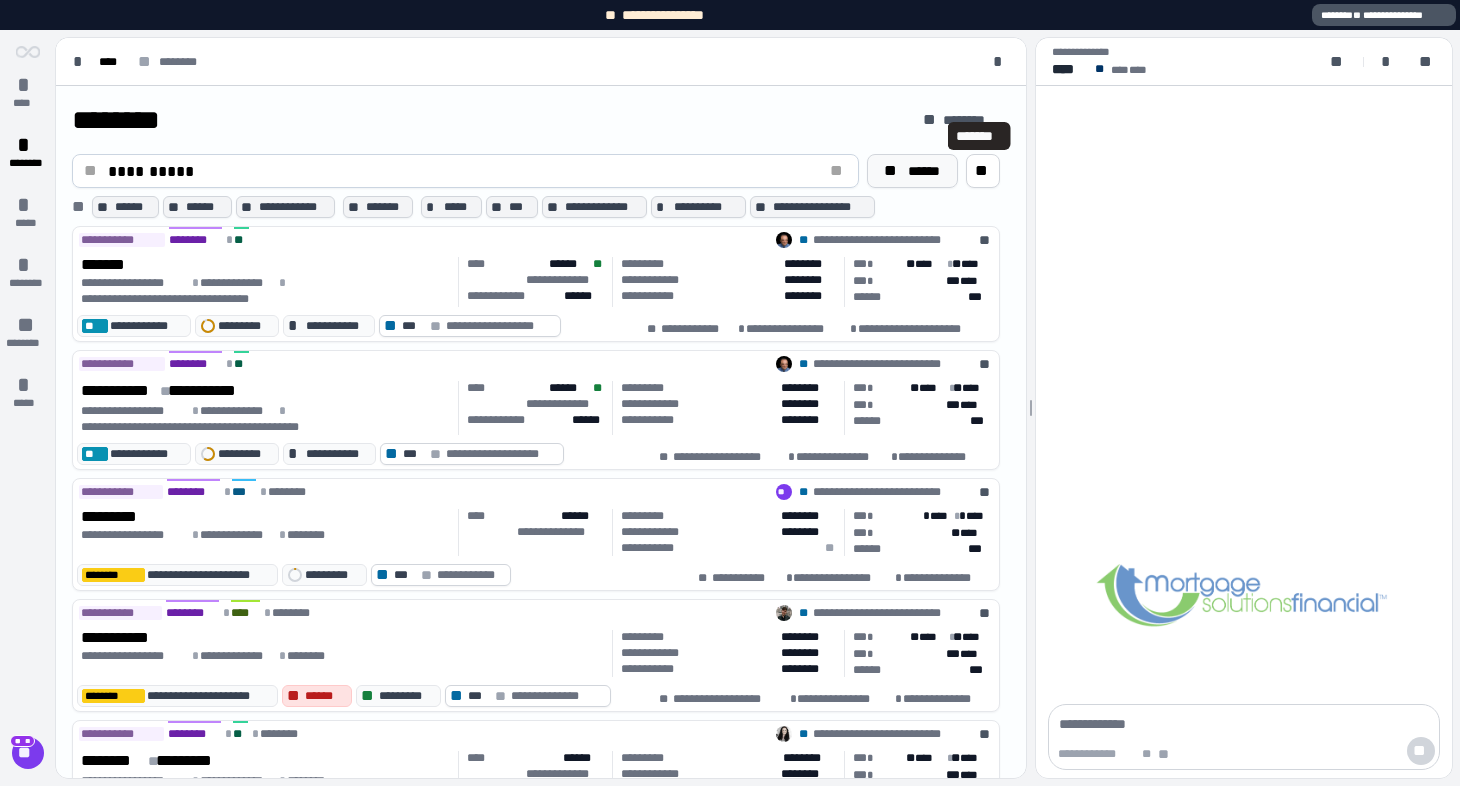 click on "******" at bounding box center [925, 171] 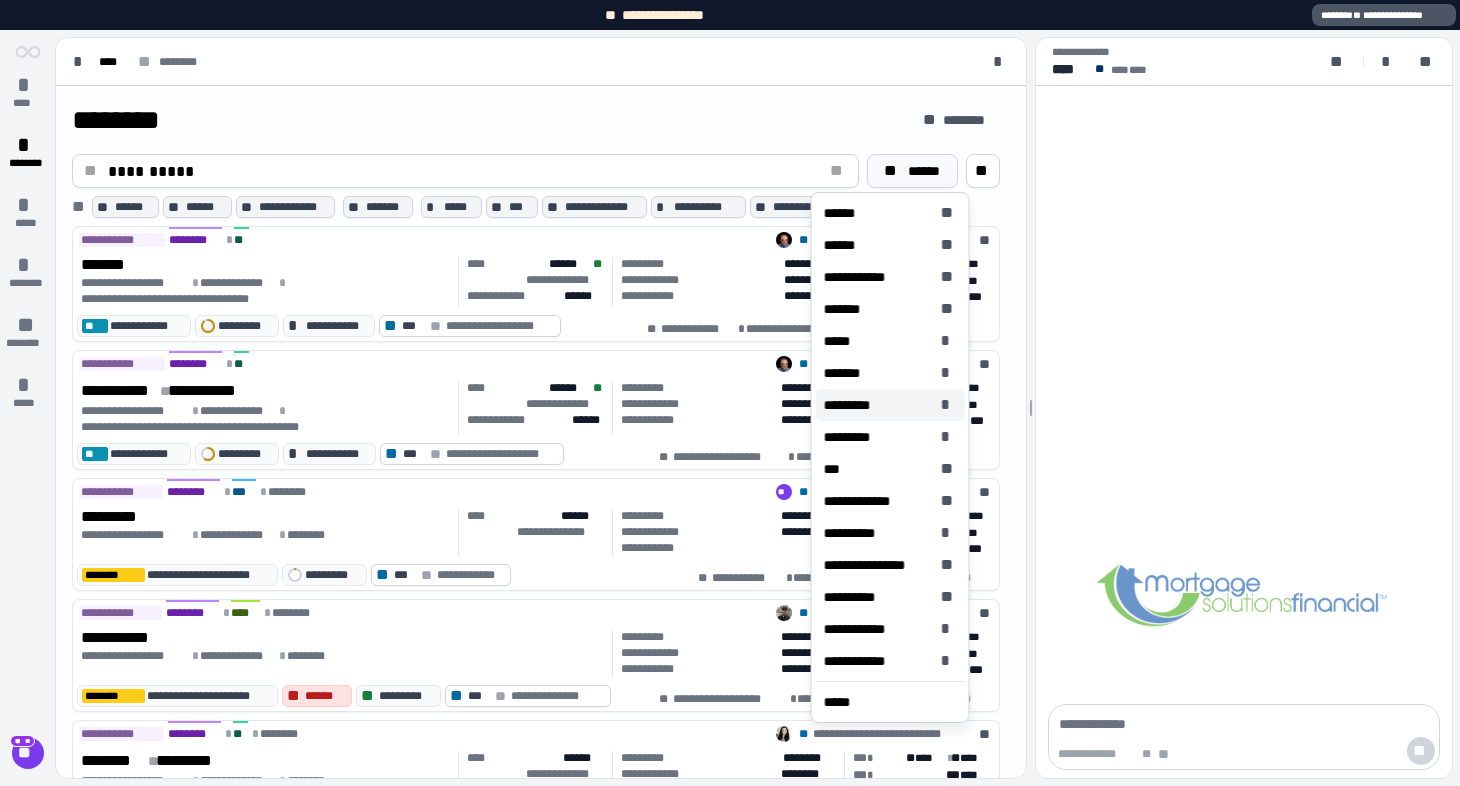 click on "********* *" at bounding box center (890, 405) 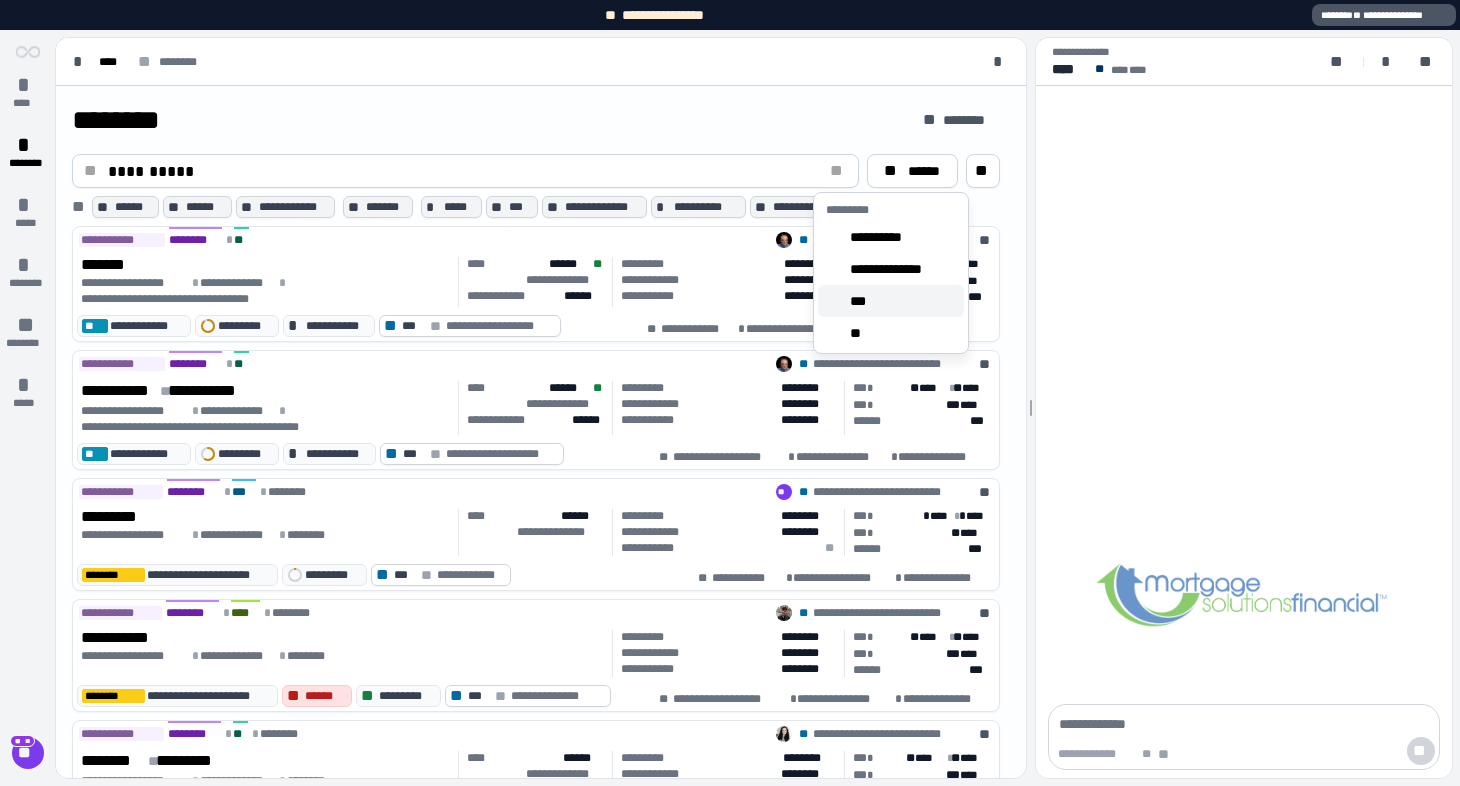 click on "***" at bounding box center (891, 301) 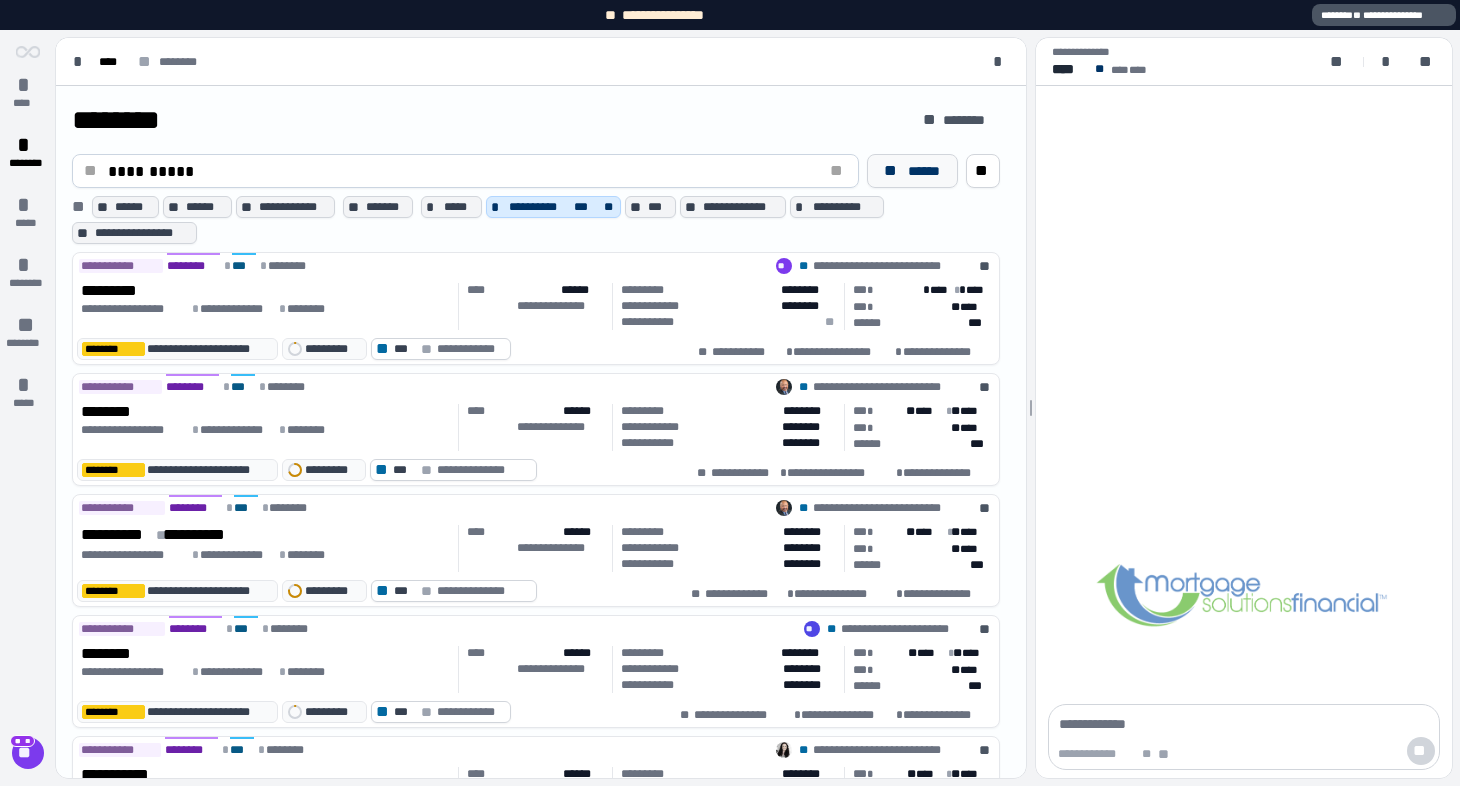 click on "******" at bounding box center [925, 171] 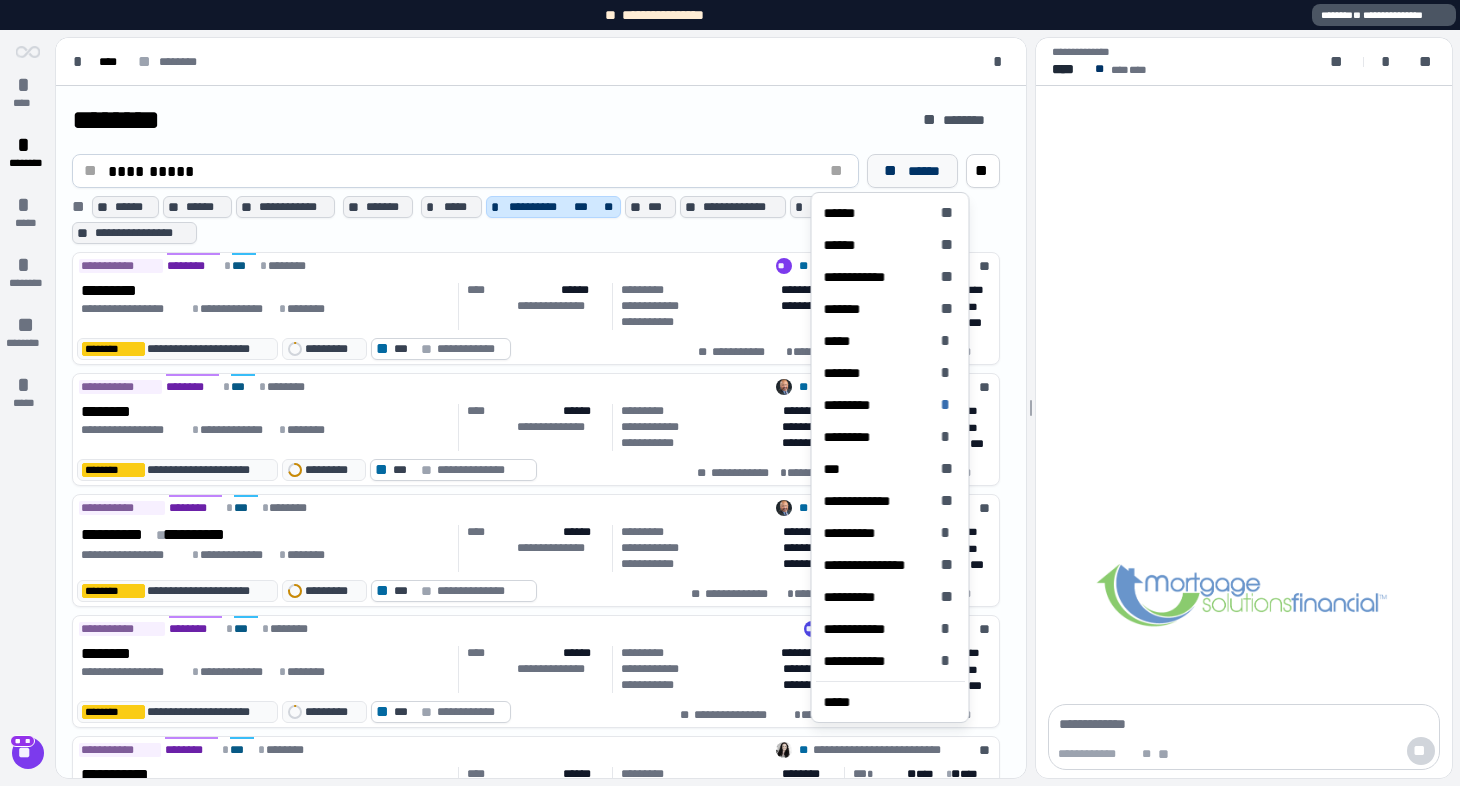 click on "********* *" at bounding box center [540, 207] 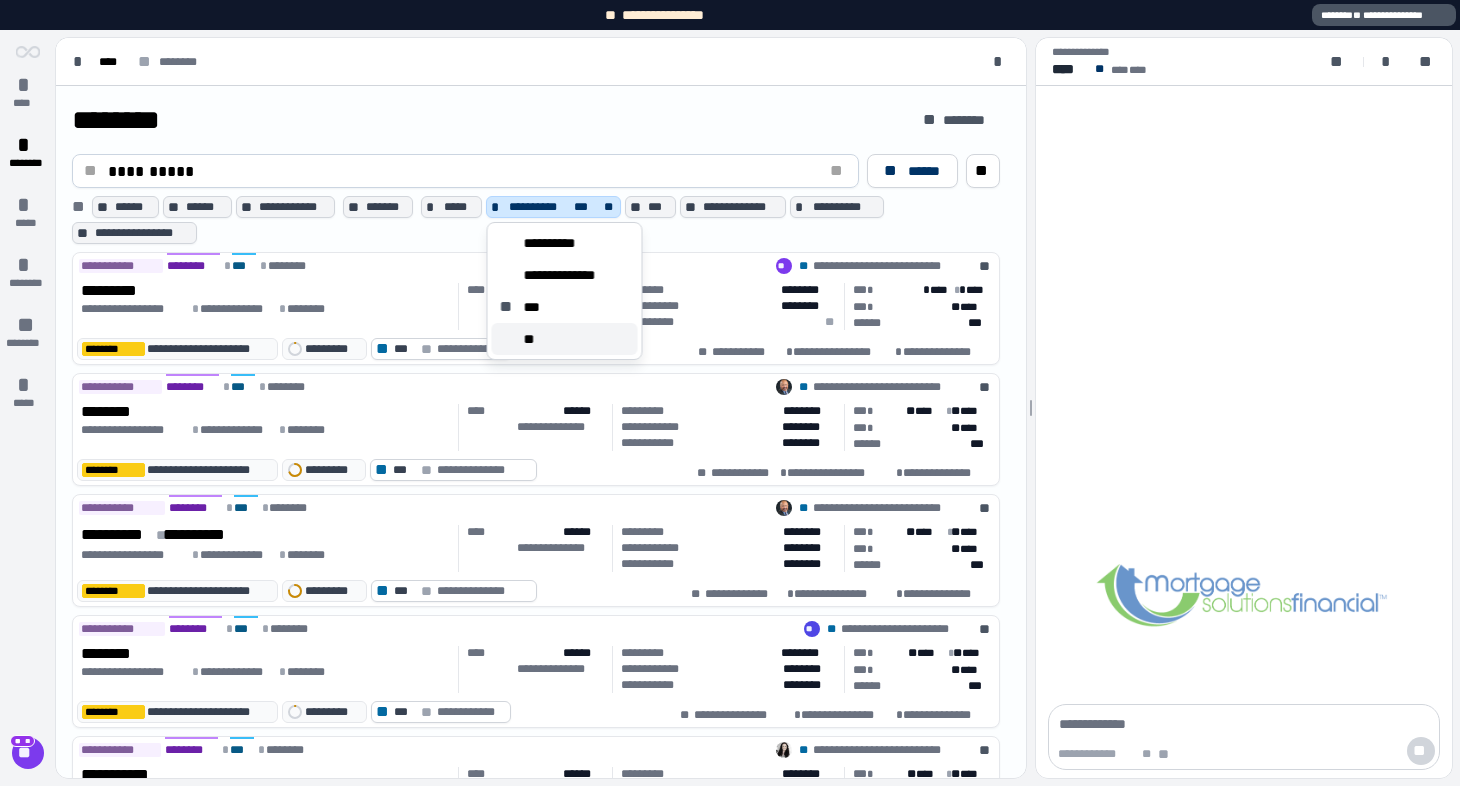 click on "**" at bounding box center [565, 339] 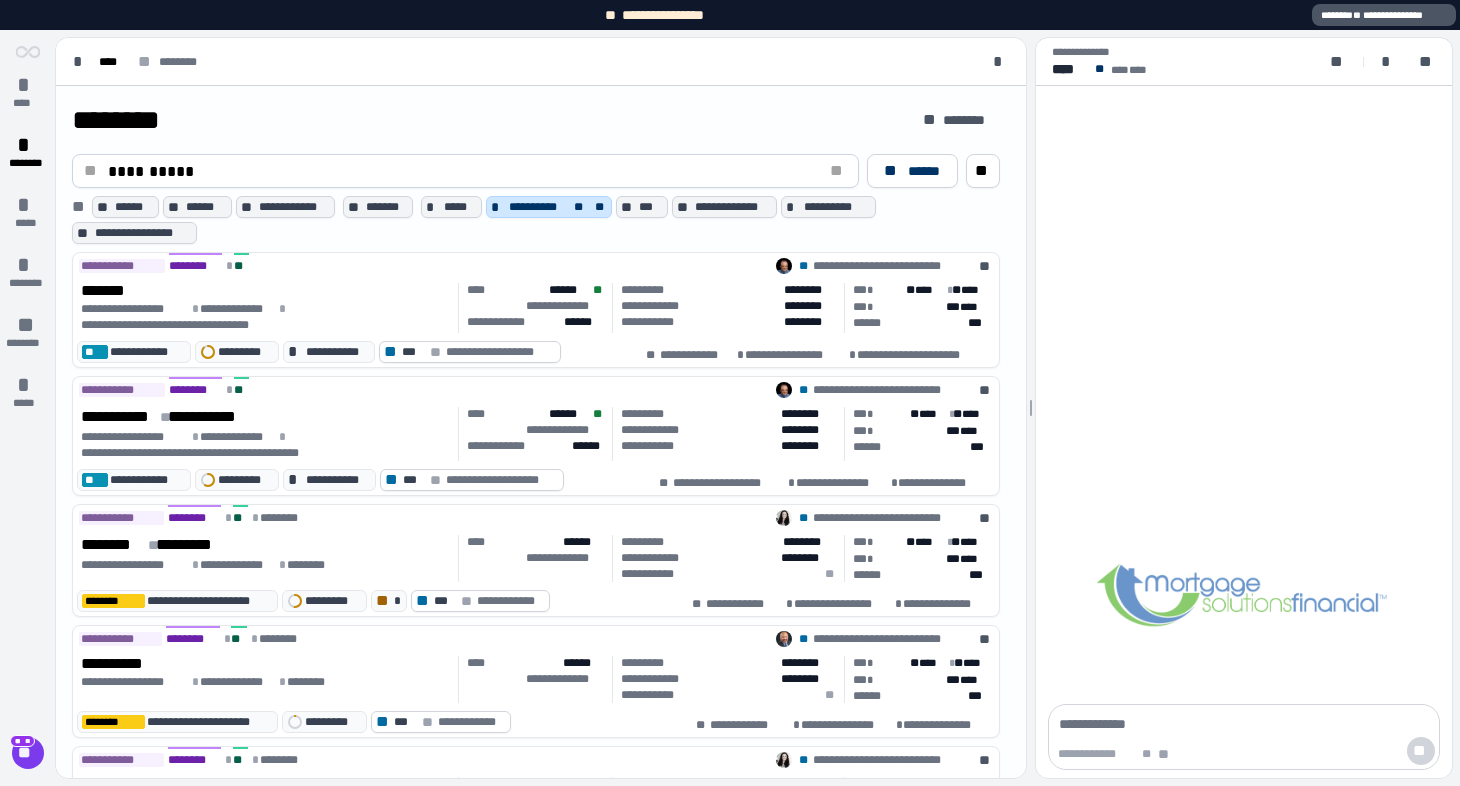 click on "********* *" at bounding box center (540, 207) 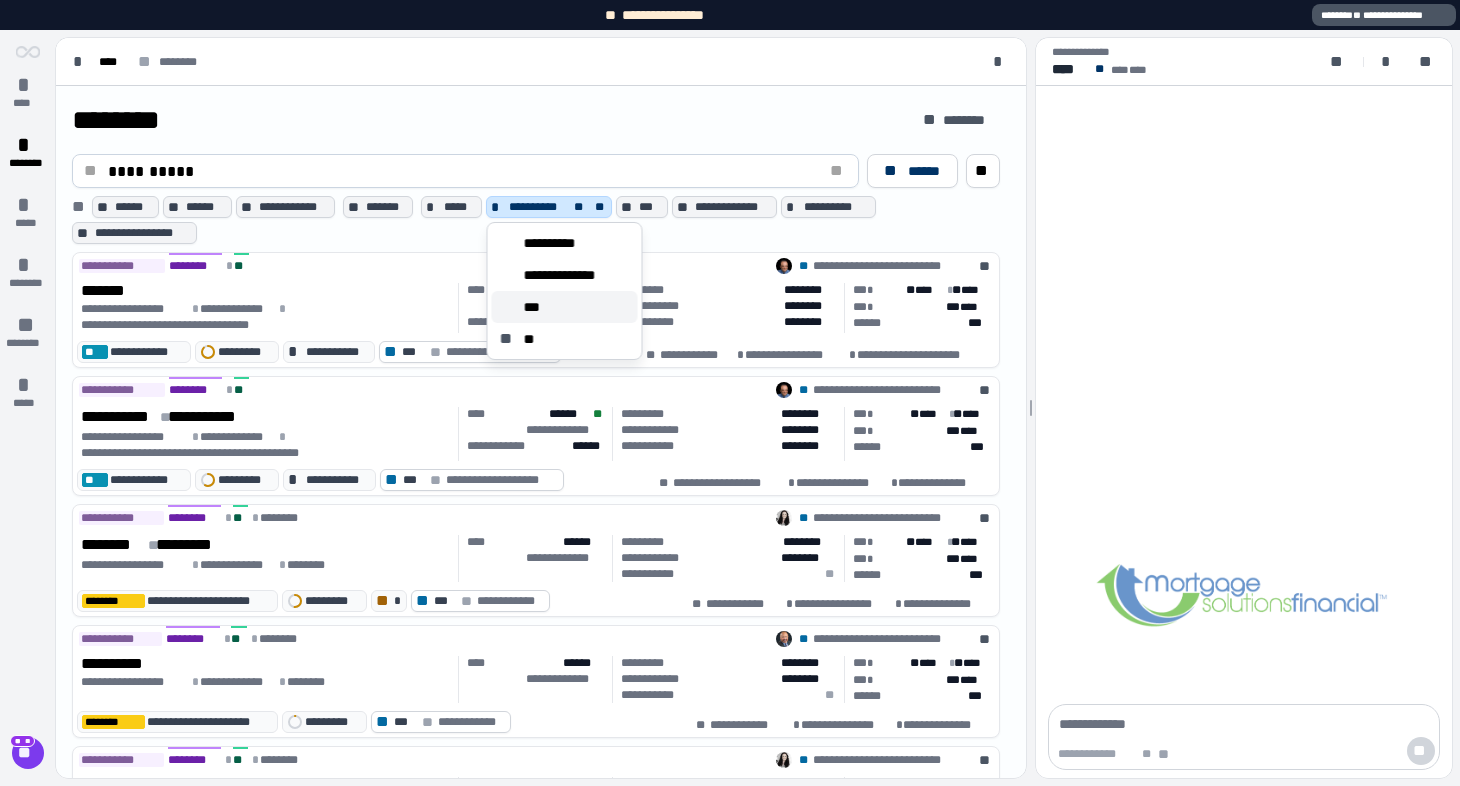 click on "***" at bounding box center [565, 307] 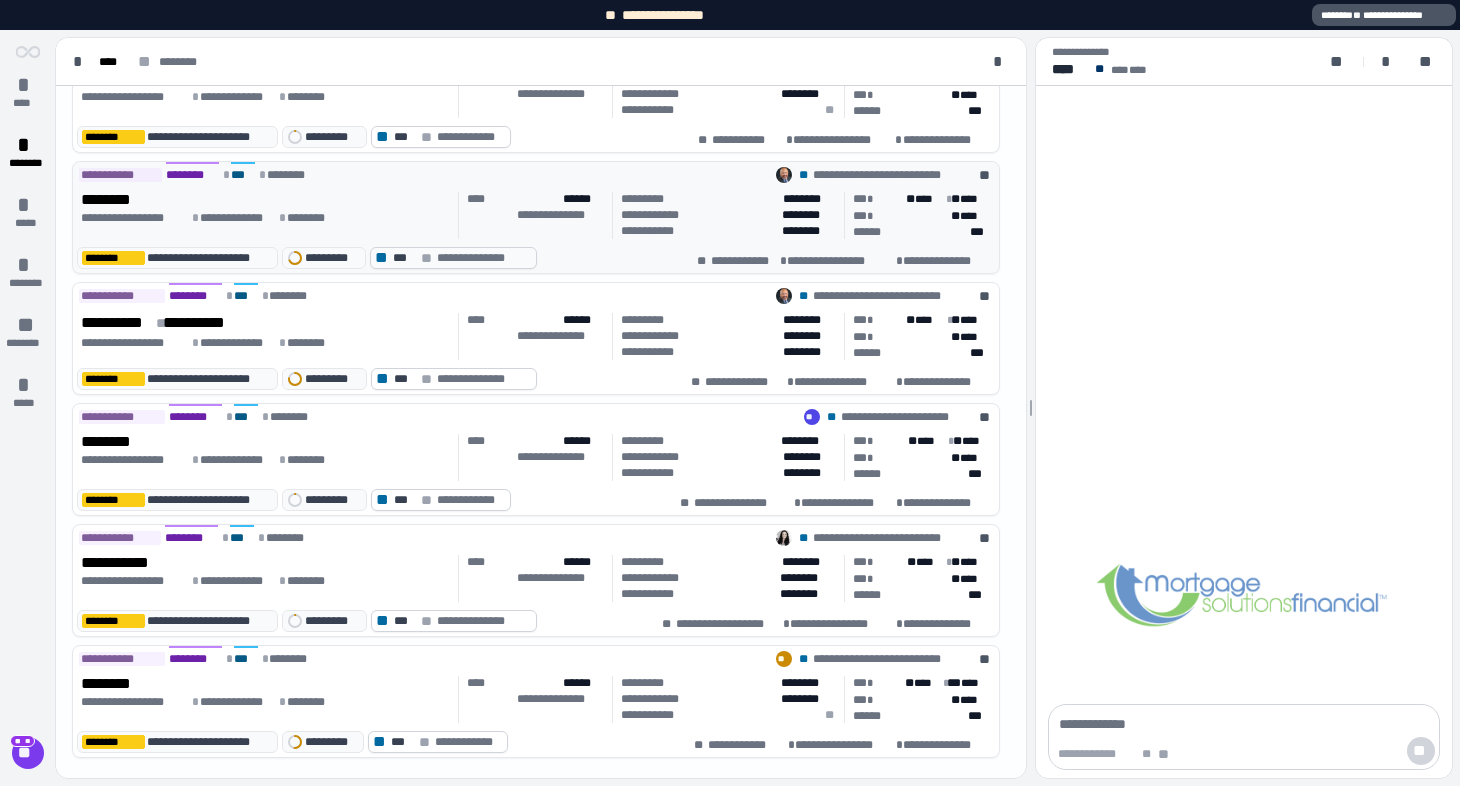 scroll, scrollTop: 250, scrollLeft: 0, axis: vertical 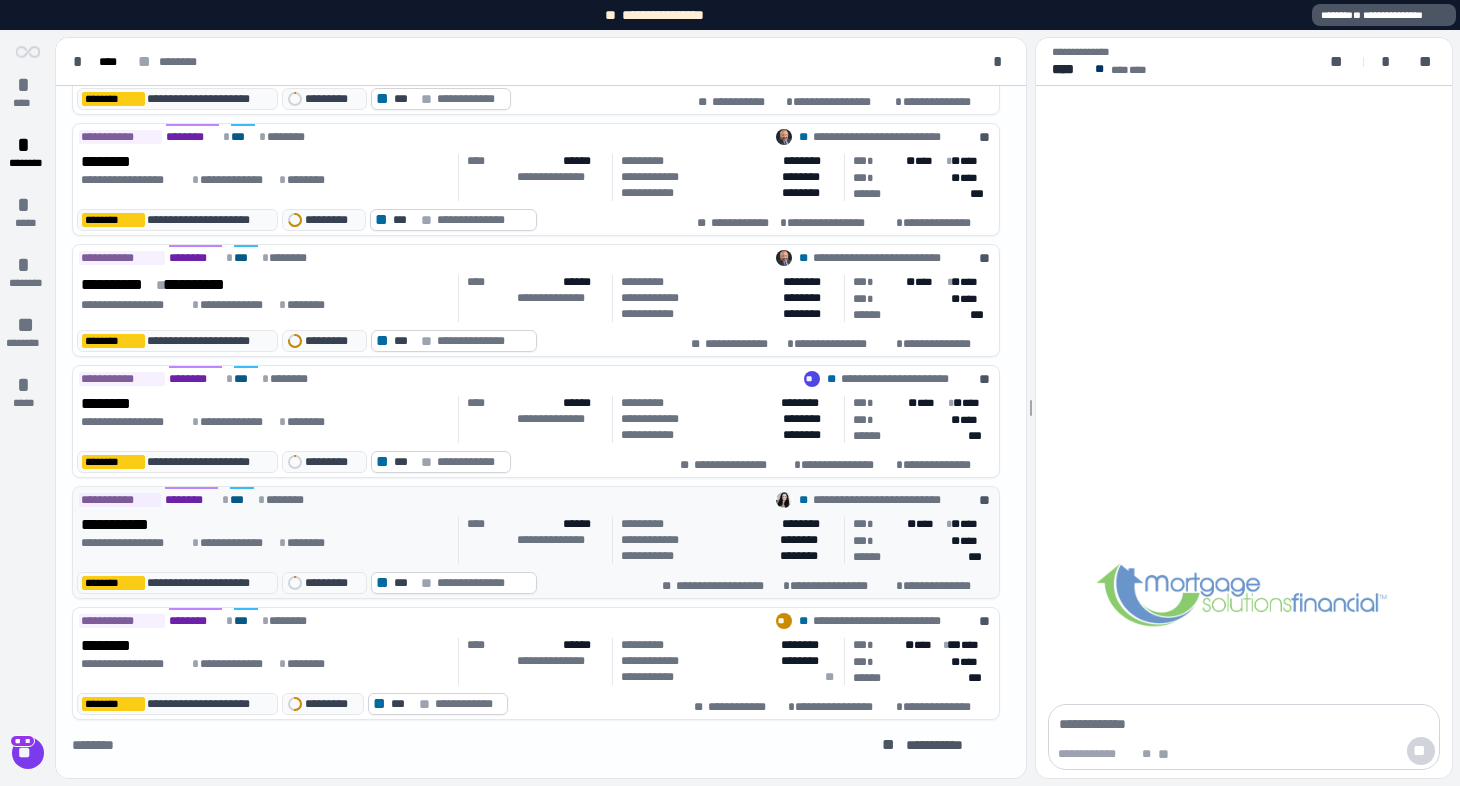 click on "**********" at bounding box center (266, 540) 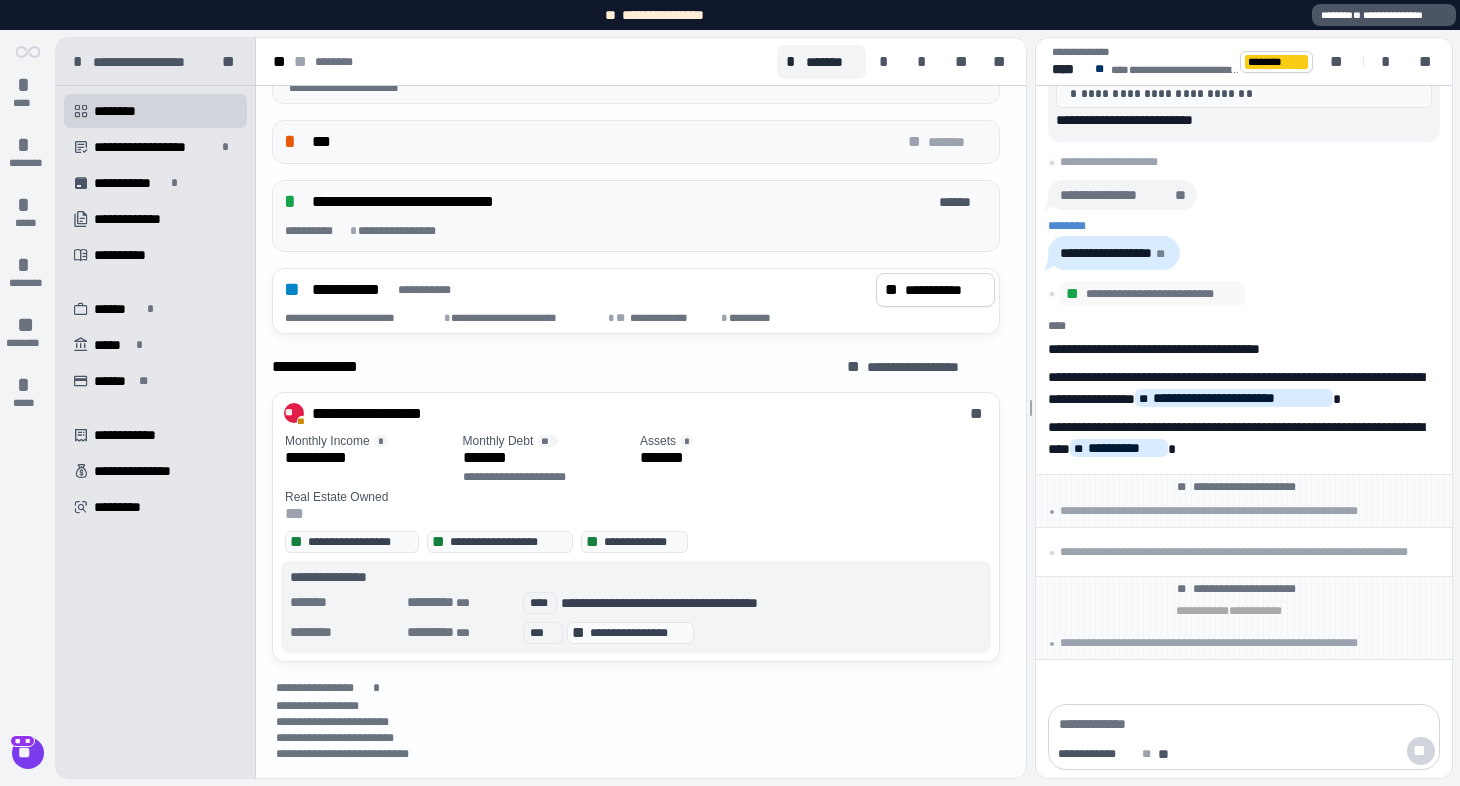 scroll, scrollTop: 906, scrollLeft: 0, axis: vertical 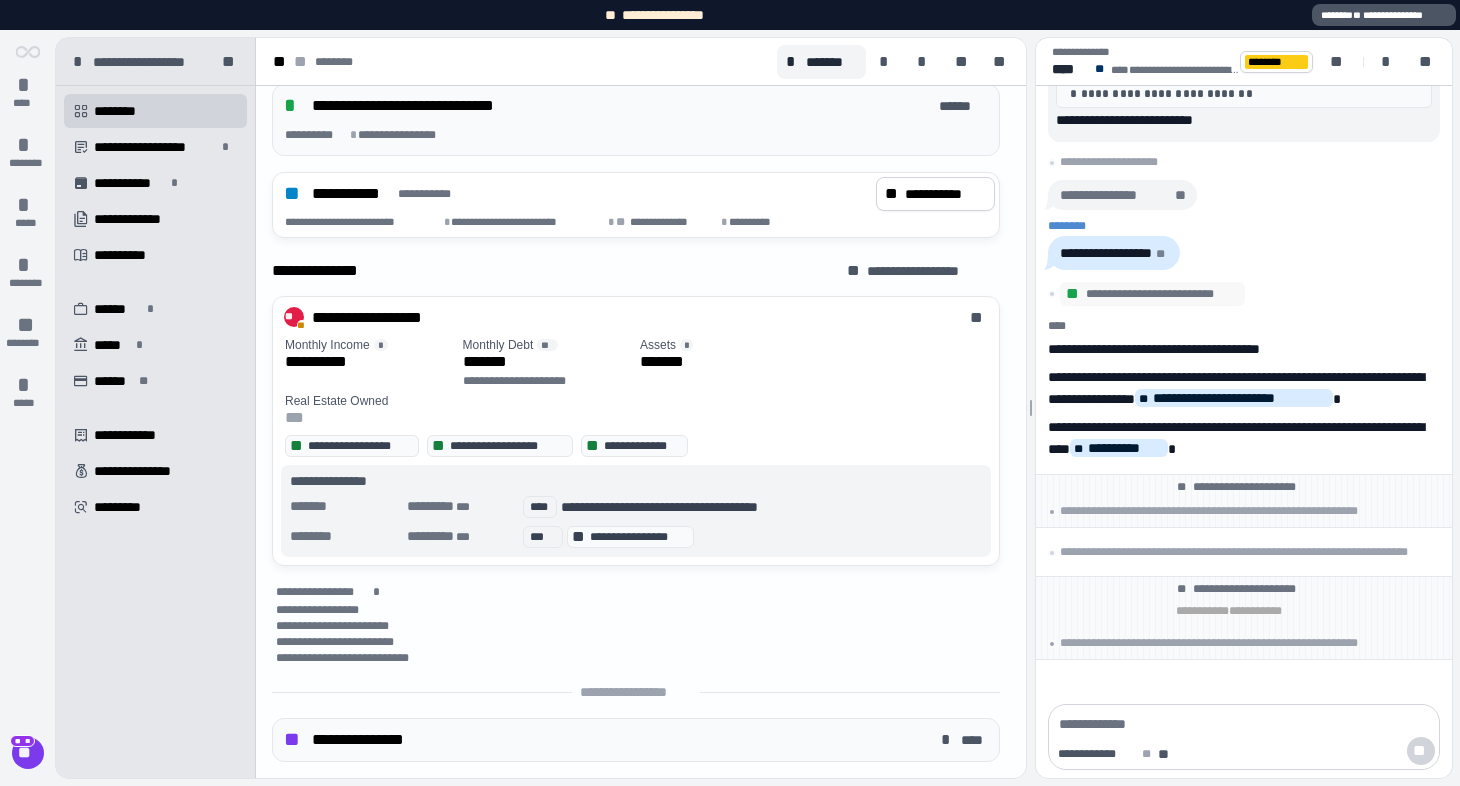 click on "**********" at bounding box center (640, 383) 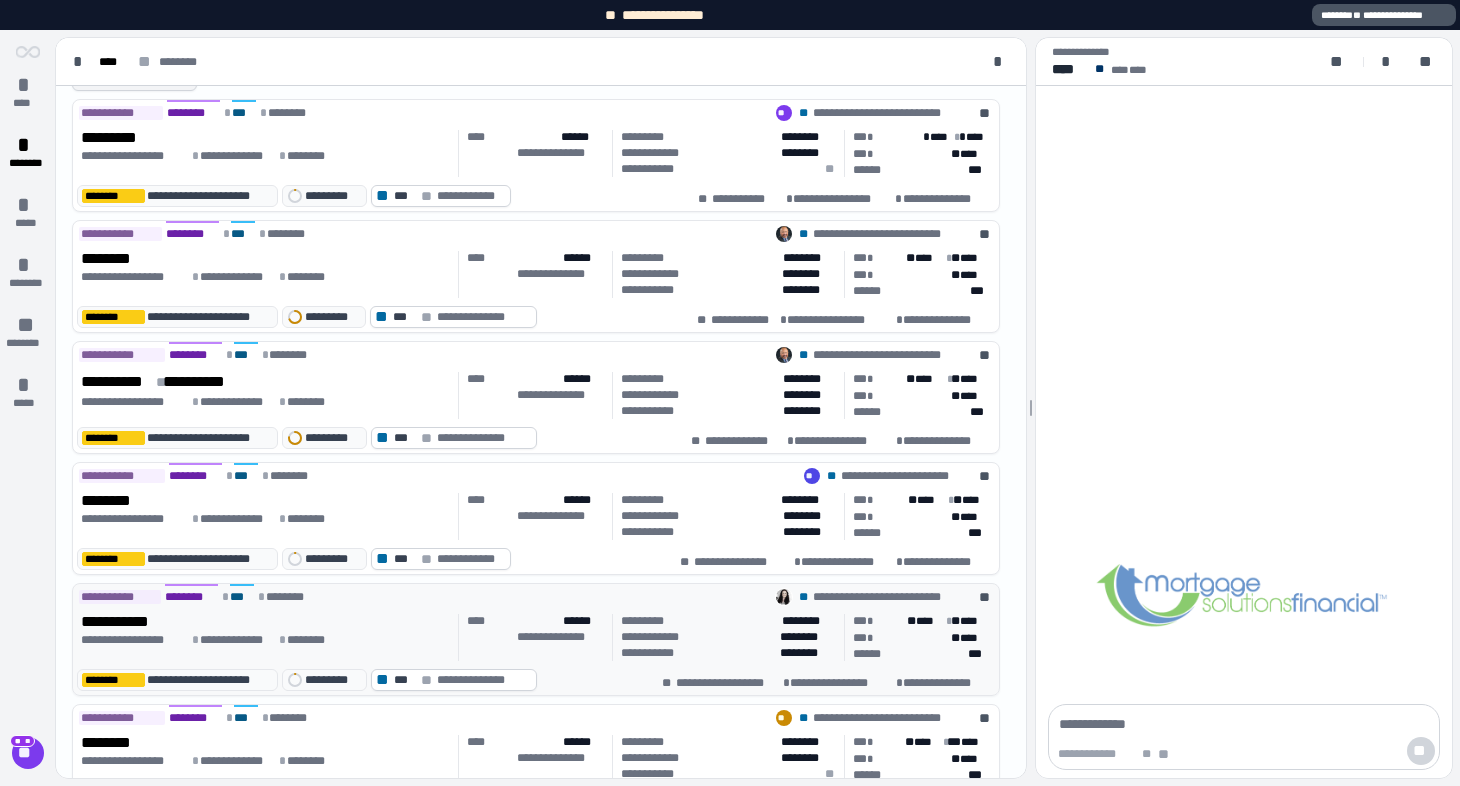 scroll, scrollTop: 137, scrollLeft: 0, axis: vertical 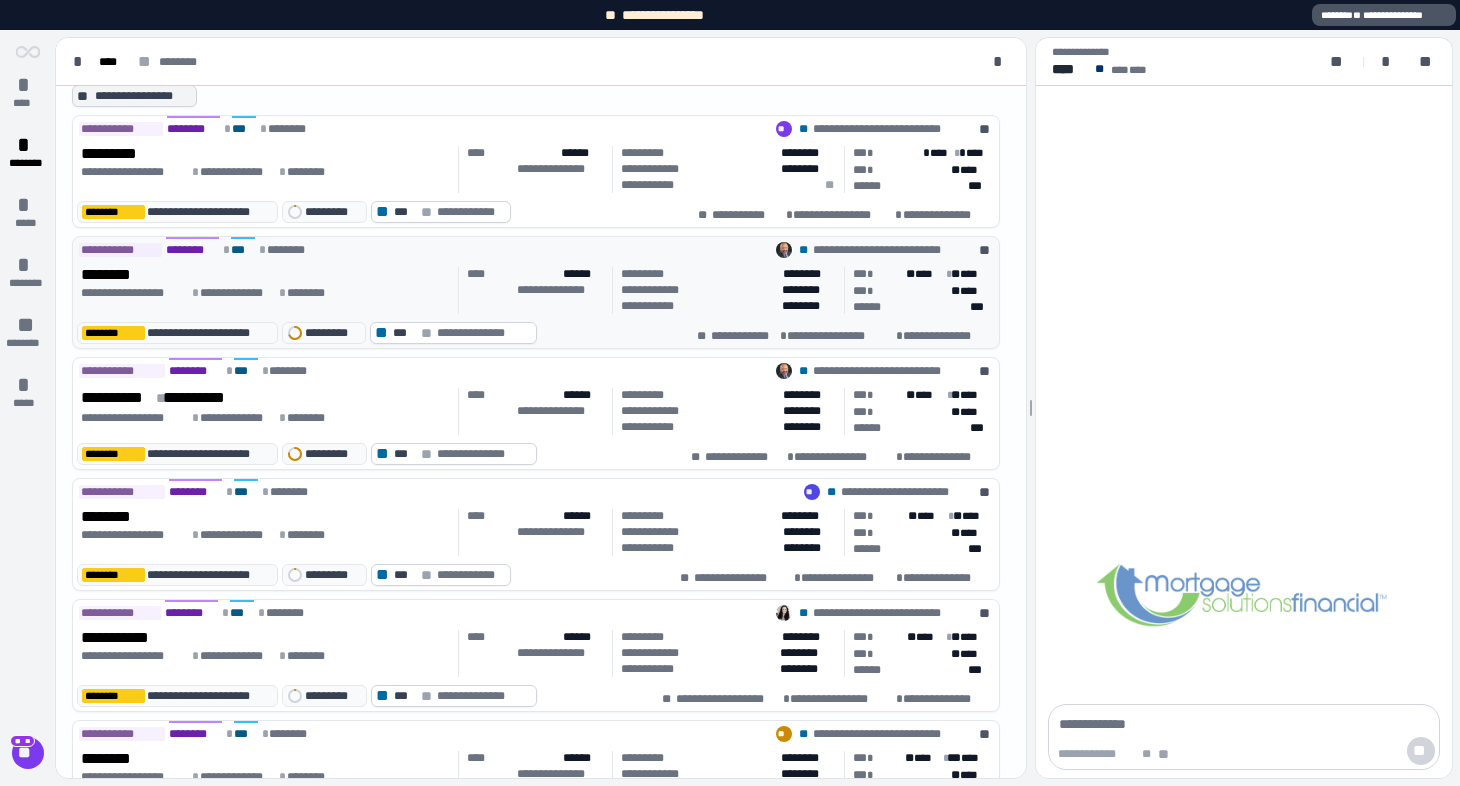 click on "**** ******" at bounding box center (536, 274) 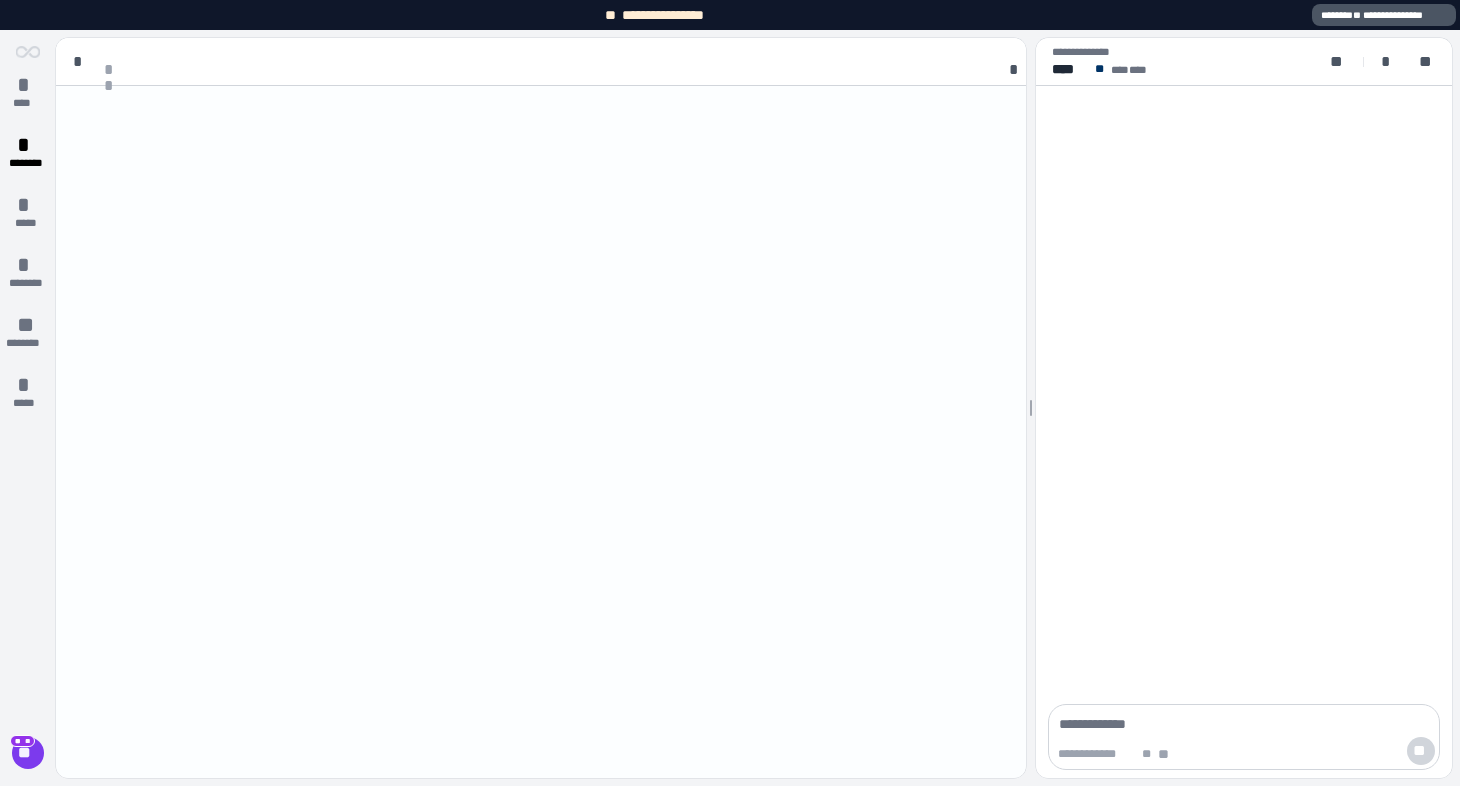 scroll, scrollTop: 111, scrollLeft: 0, axis: vertical 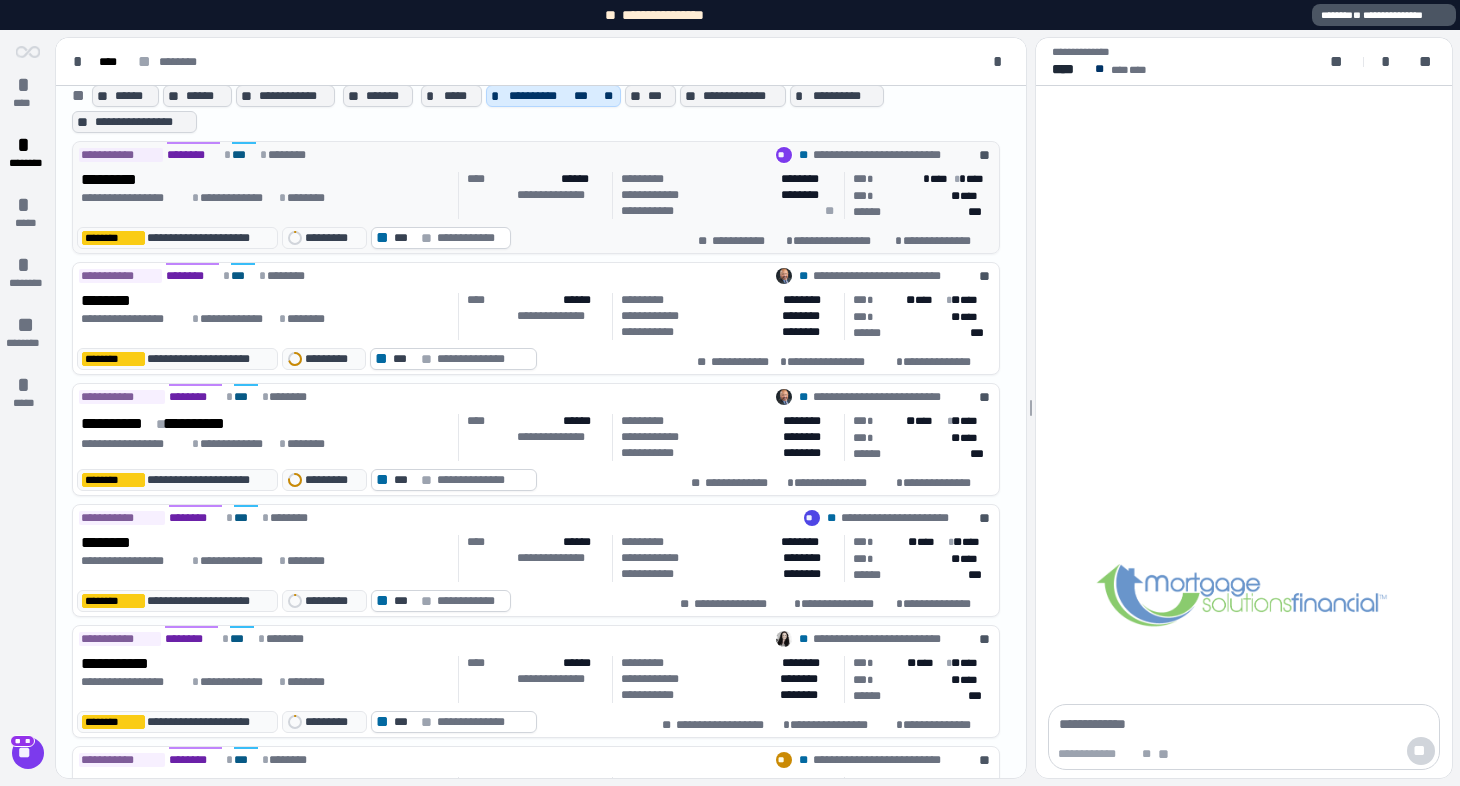 click on "*********" at bounding box center [266, 180] 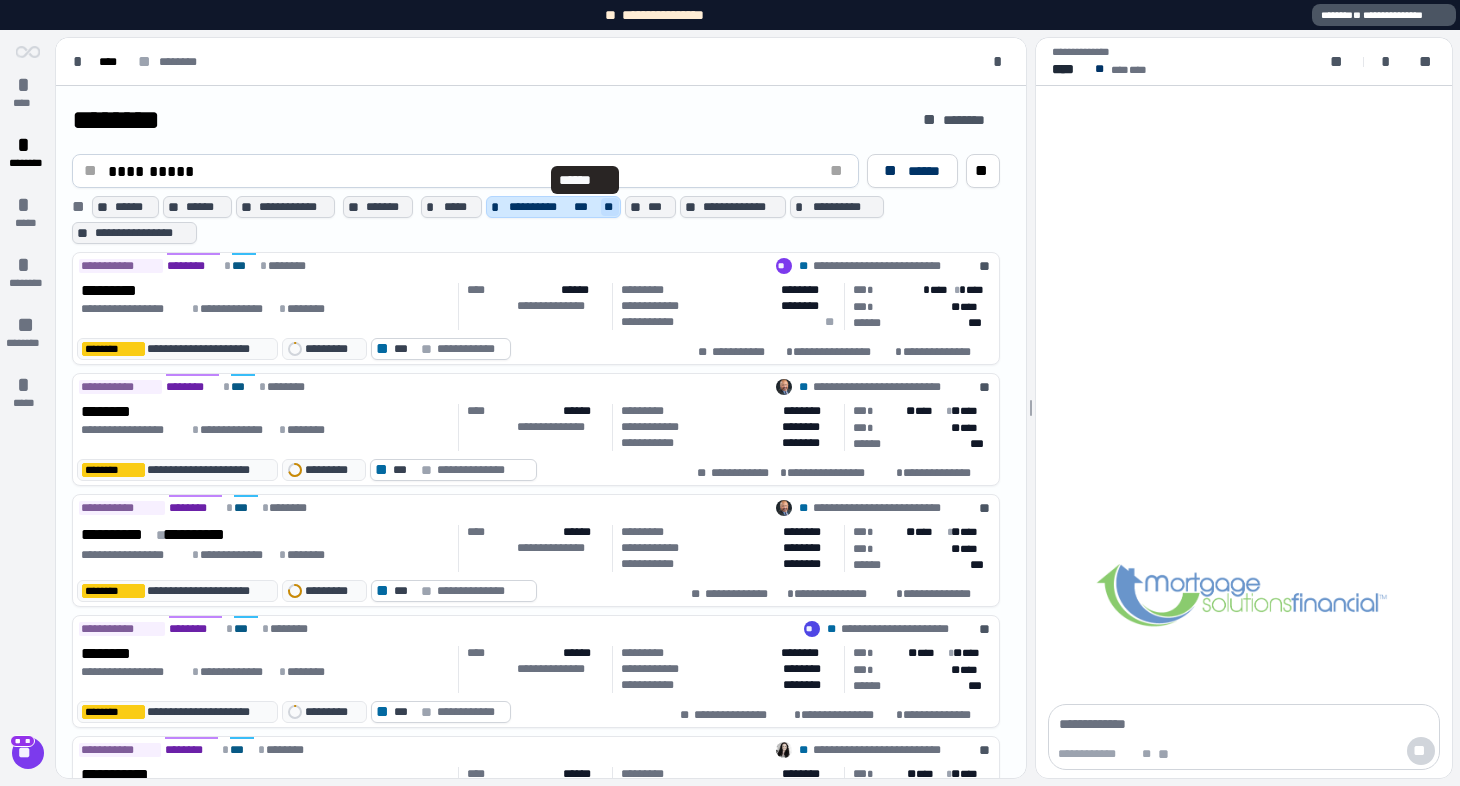 click on "**" at bounding box center (610, 207) 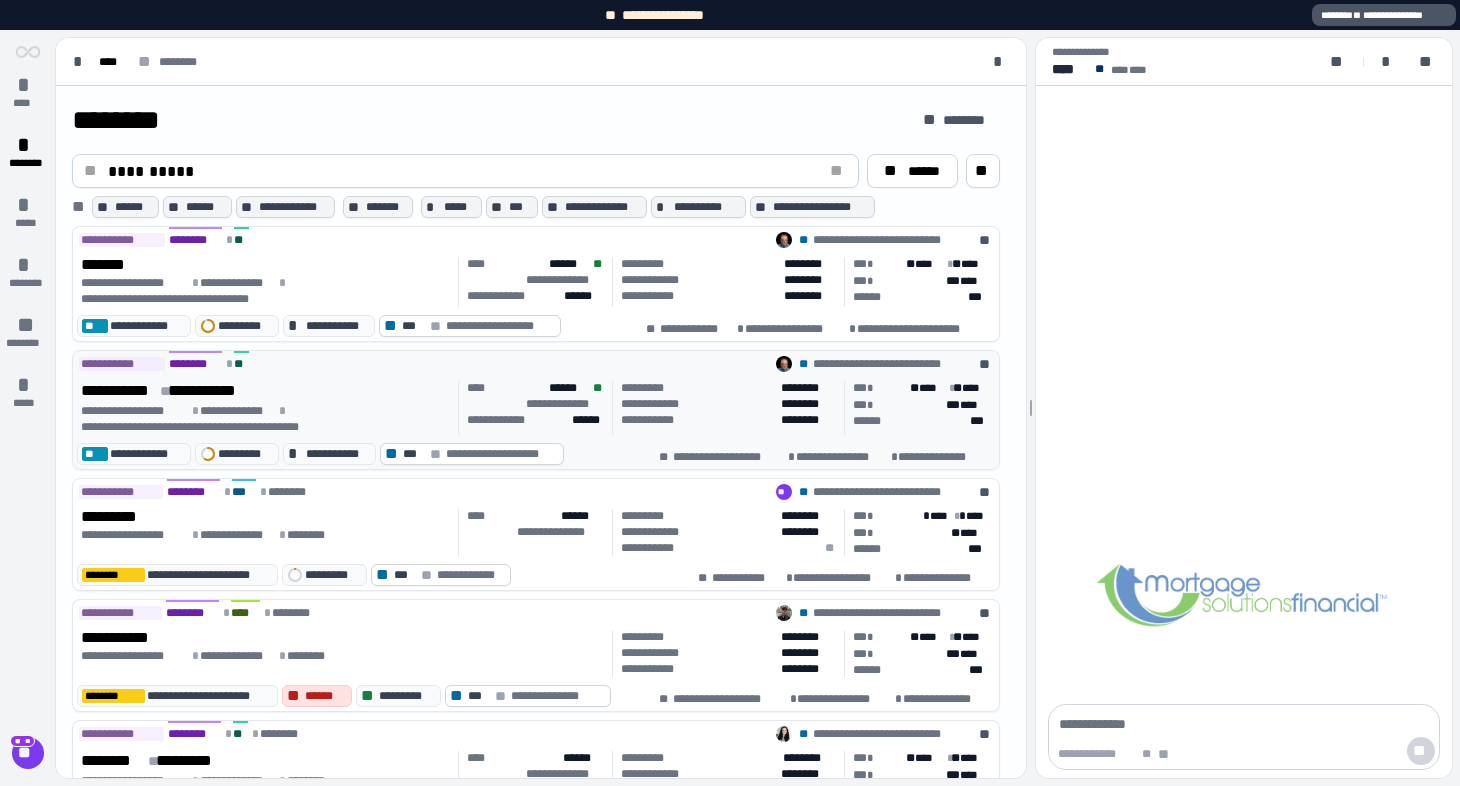 click on "**********" at bounding box center [266, 419] 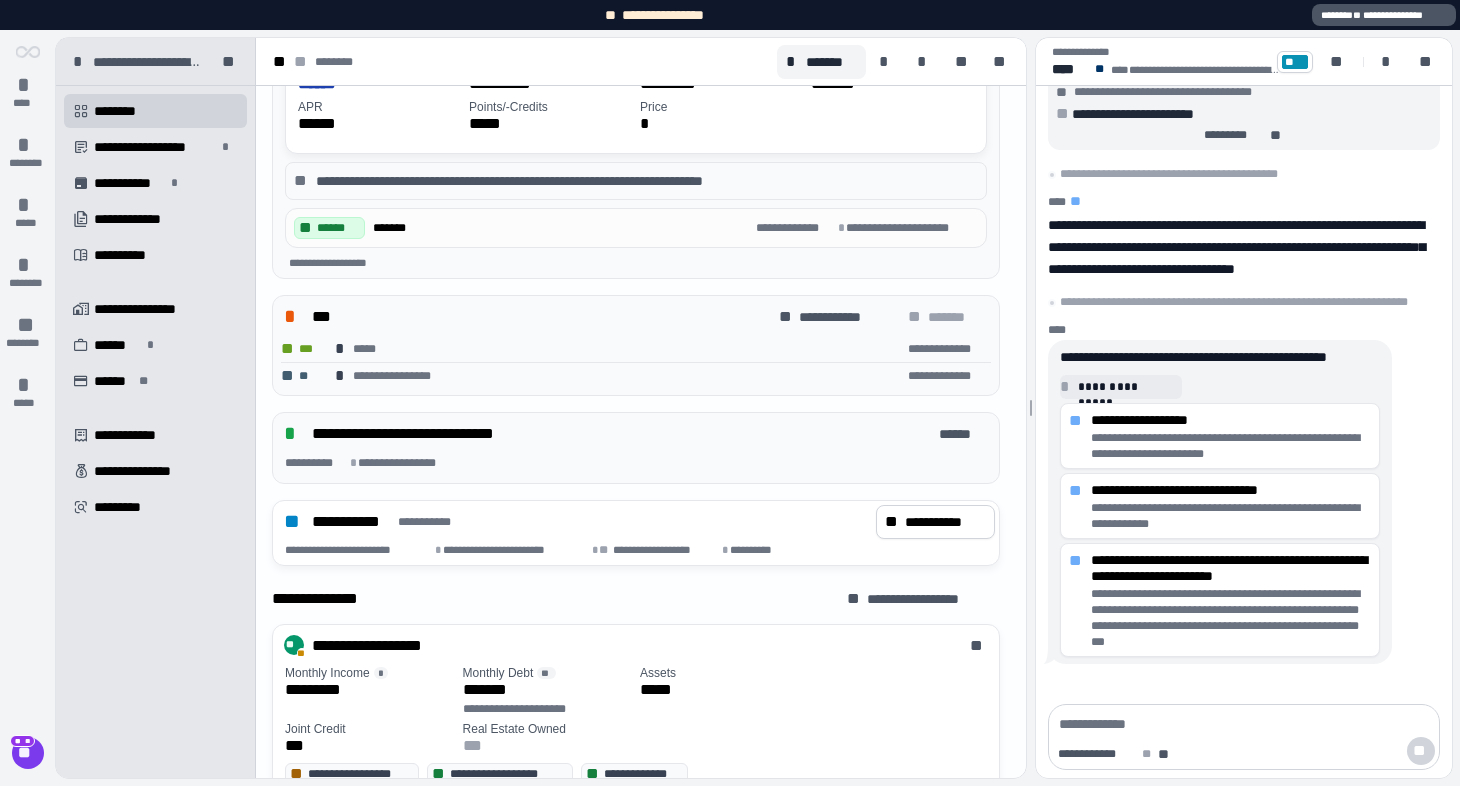 scroll, scrollTop: 987, scrollLeft: 0, axis: vertical 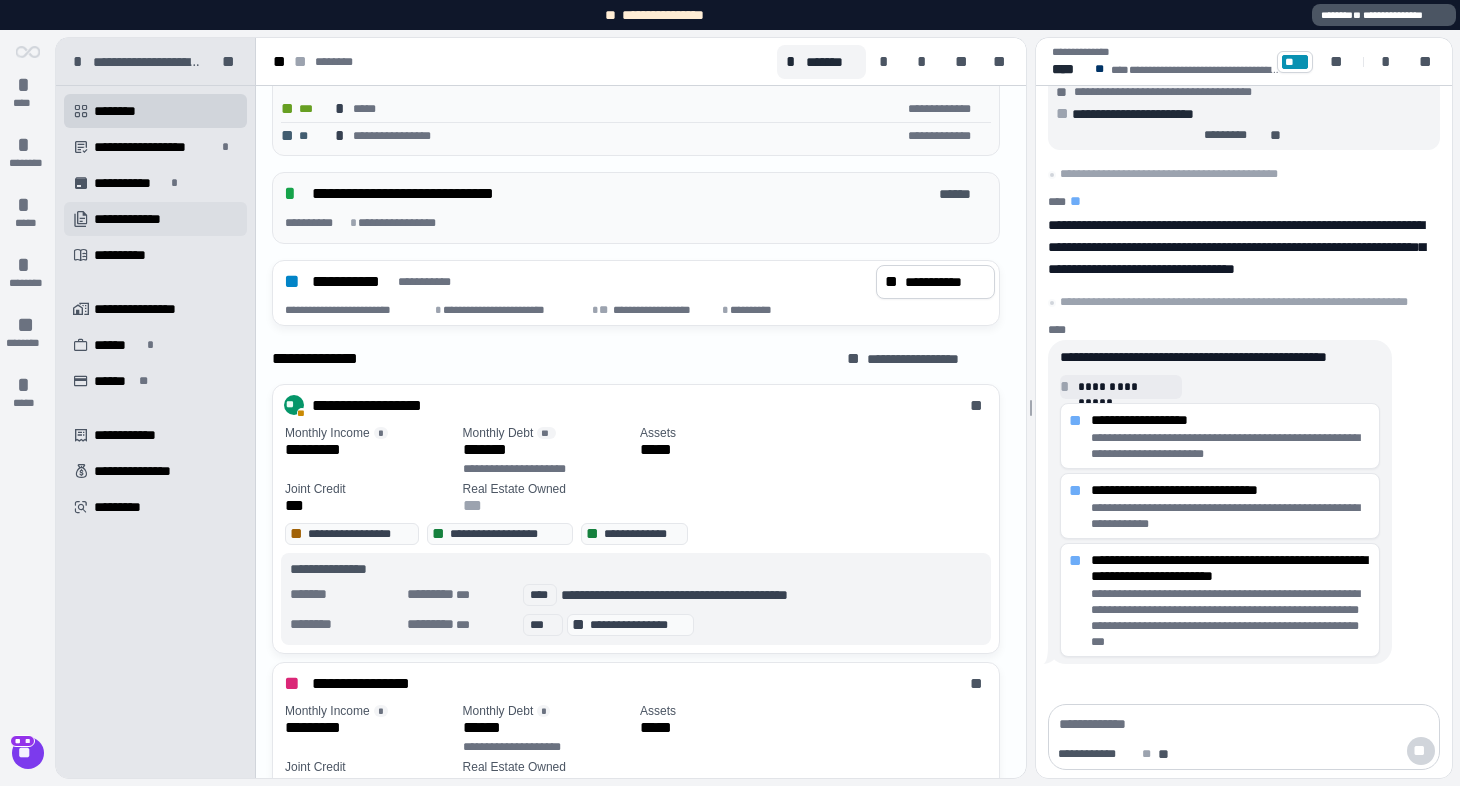 click on "**********" at bounding box center (141, 219) 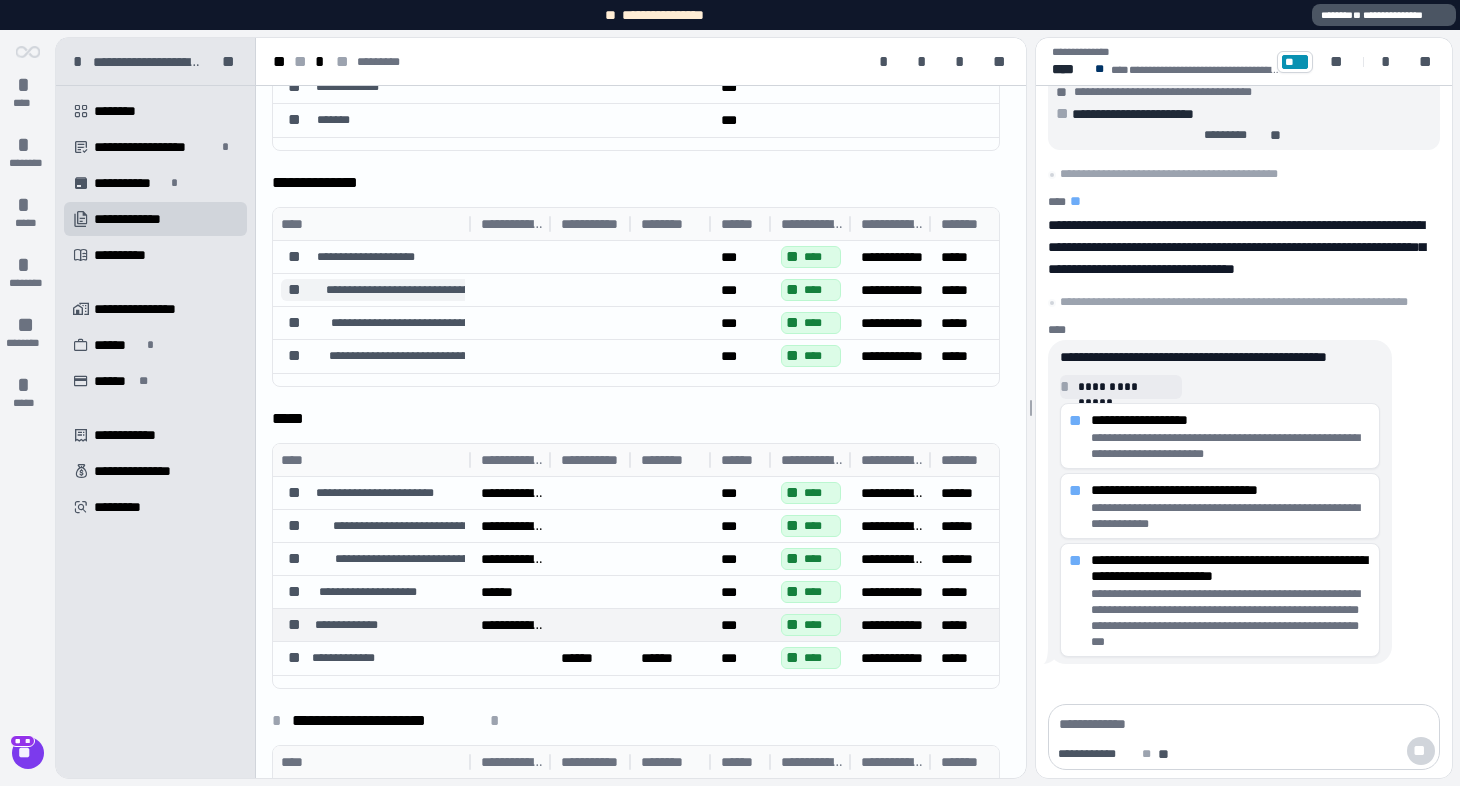 scroll, scrollTop: 713, scrollLeft: 0, axis: vertical 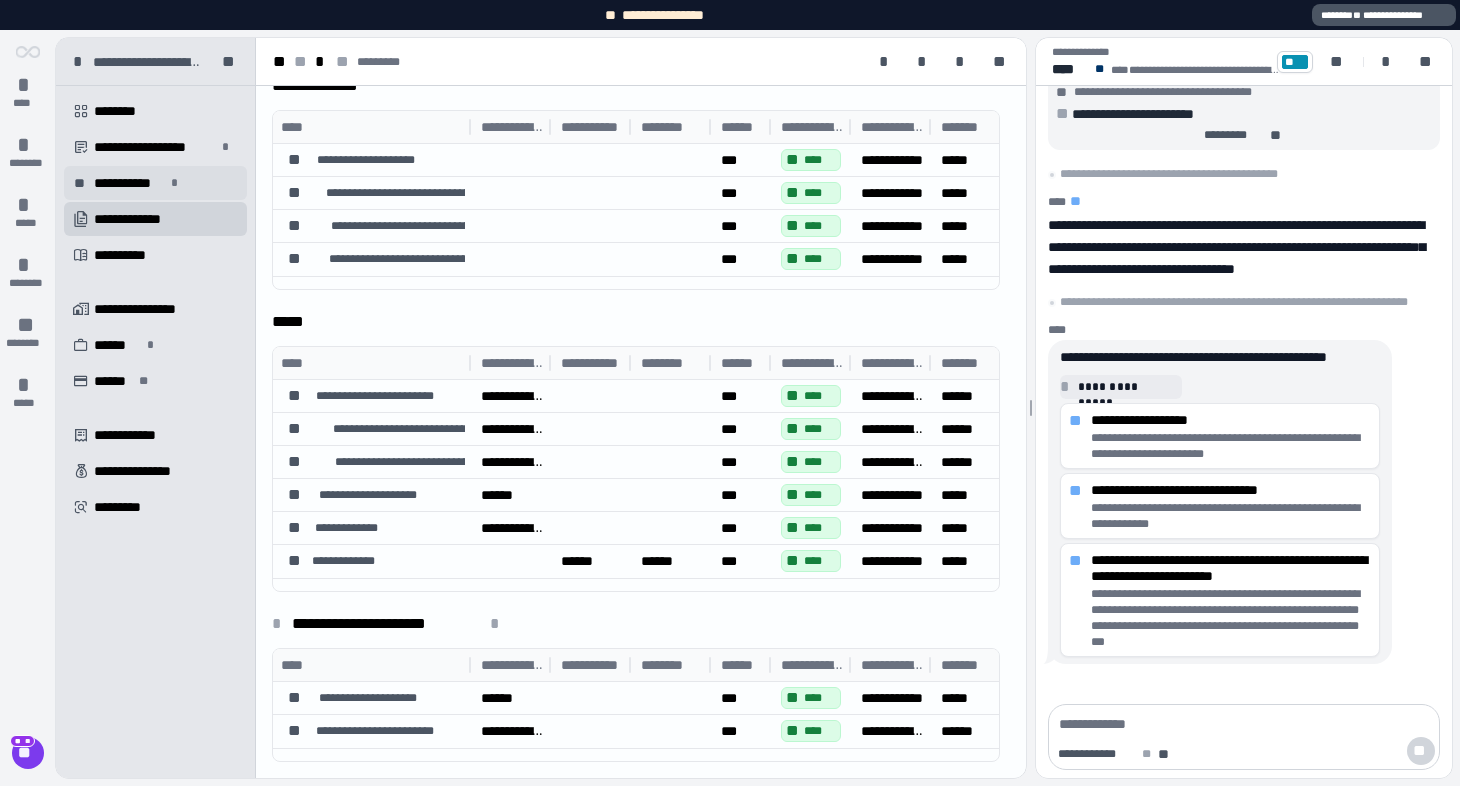 click on "**********" at bounding box center (155, 183) 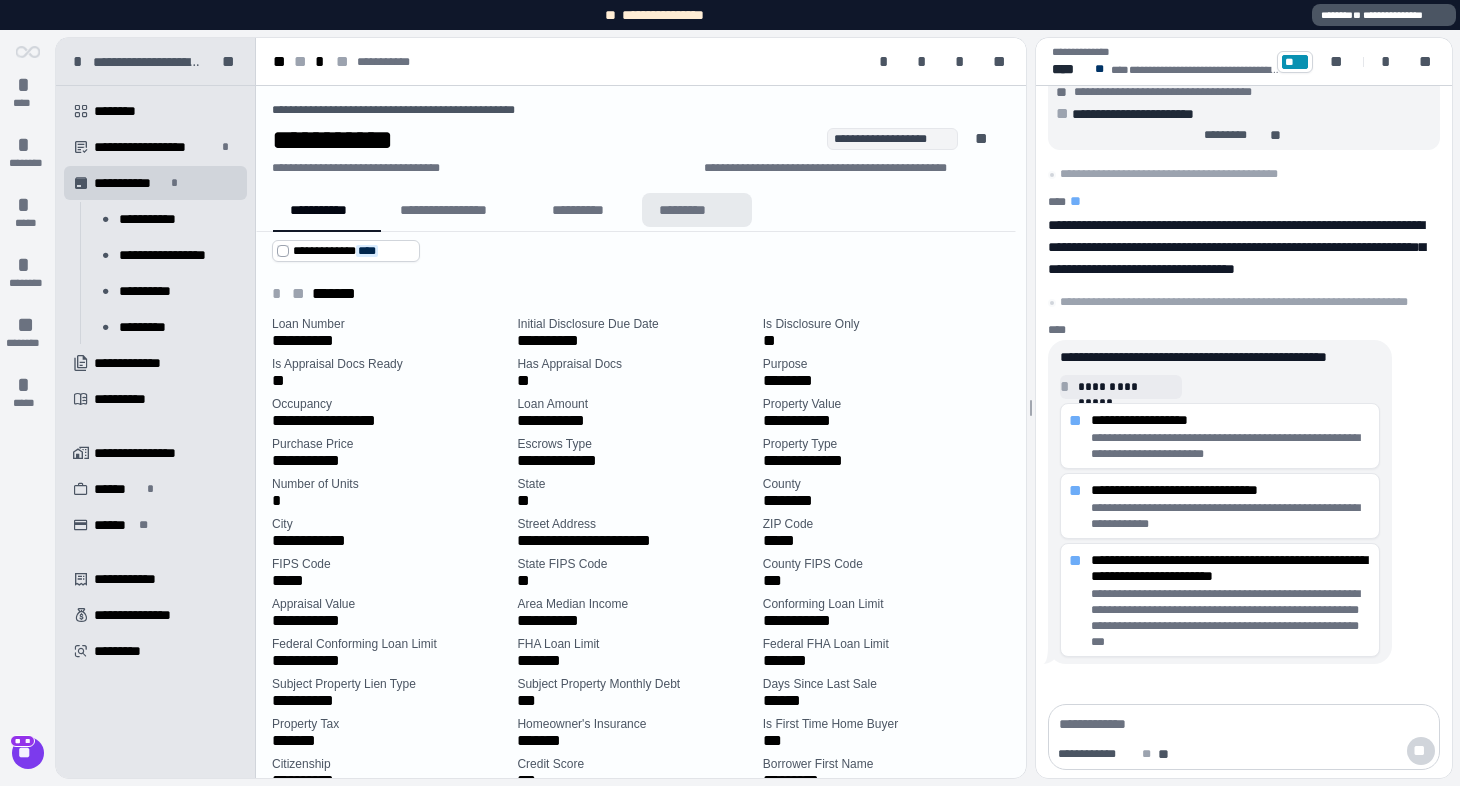 click on "*********" at bounding box center (696, 210) 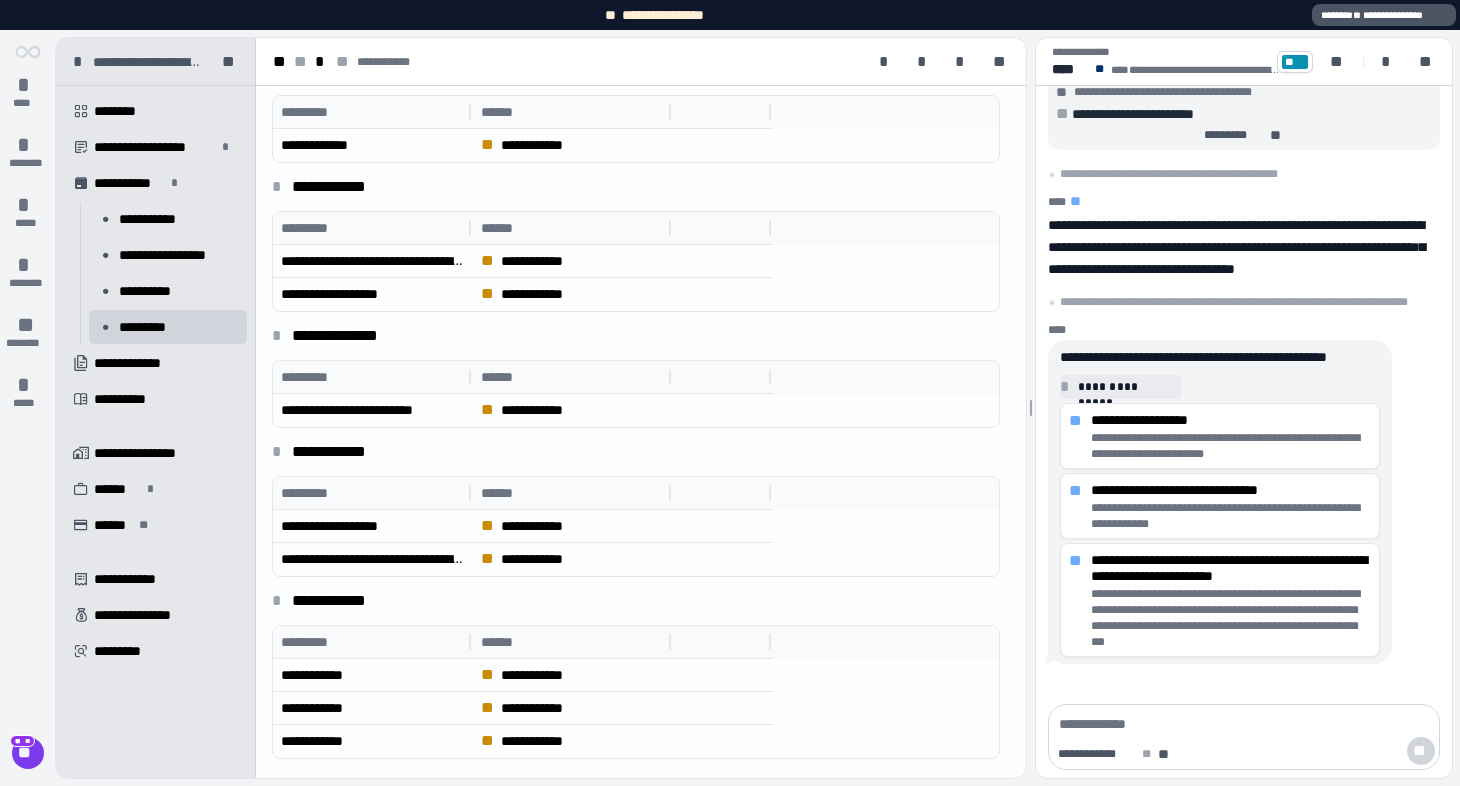 scroll, scrollTop: 787, scrollLeft: 0, axis: vertical 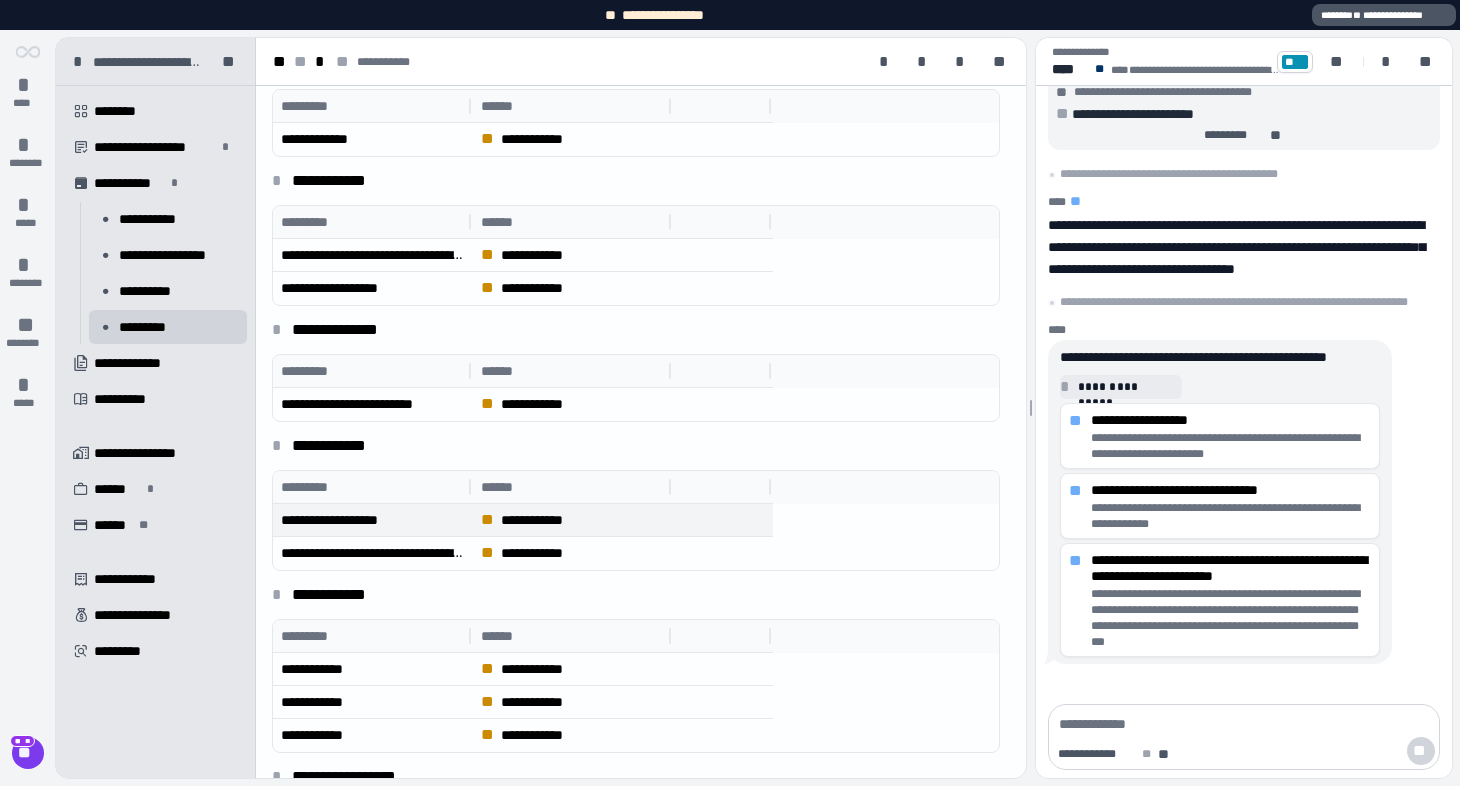 click on "**********" at bounding box center (329, 520) 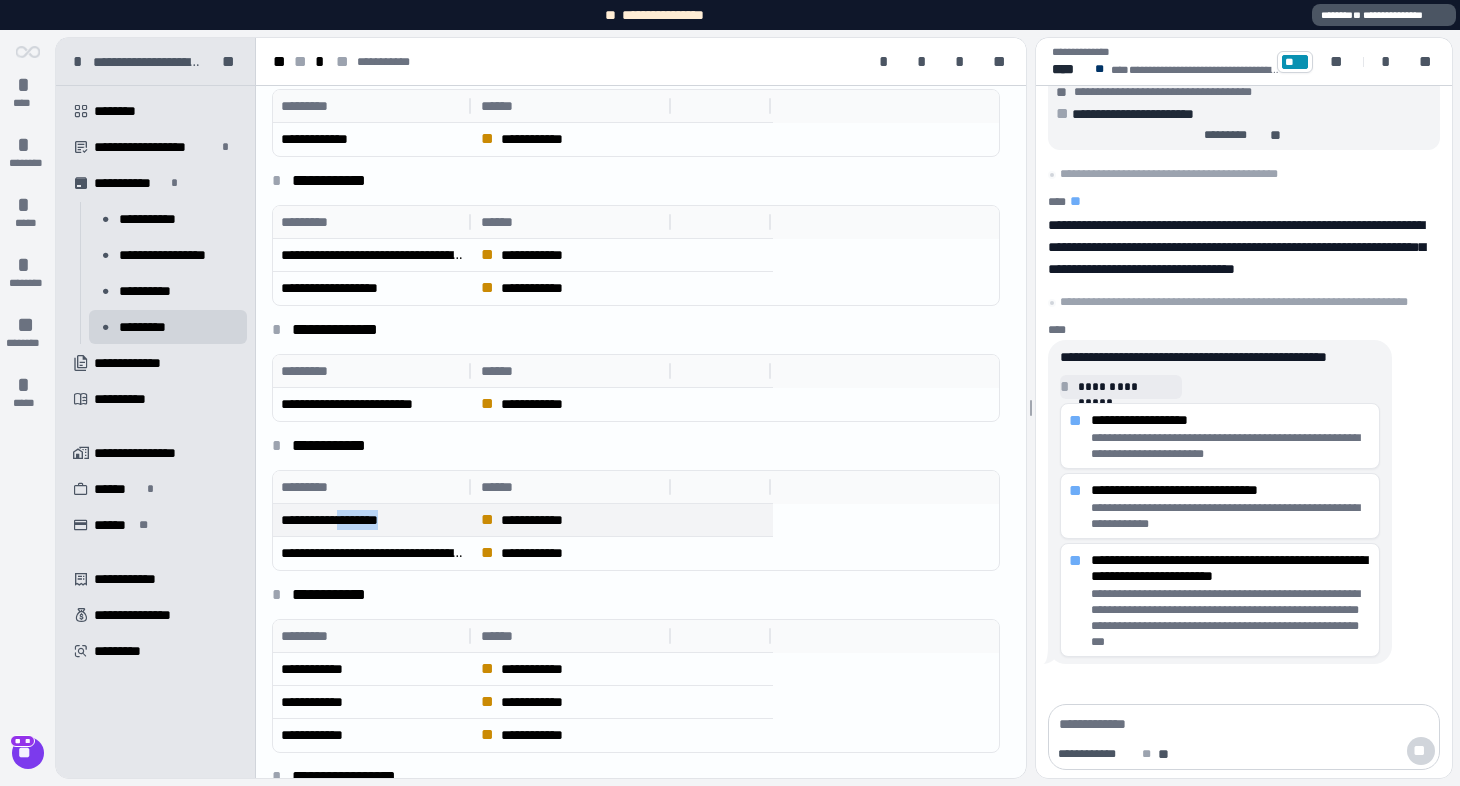 click on "**********" at bounding box center [329, 520] 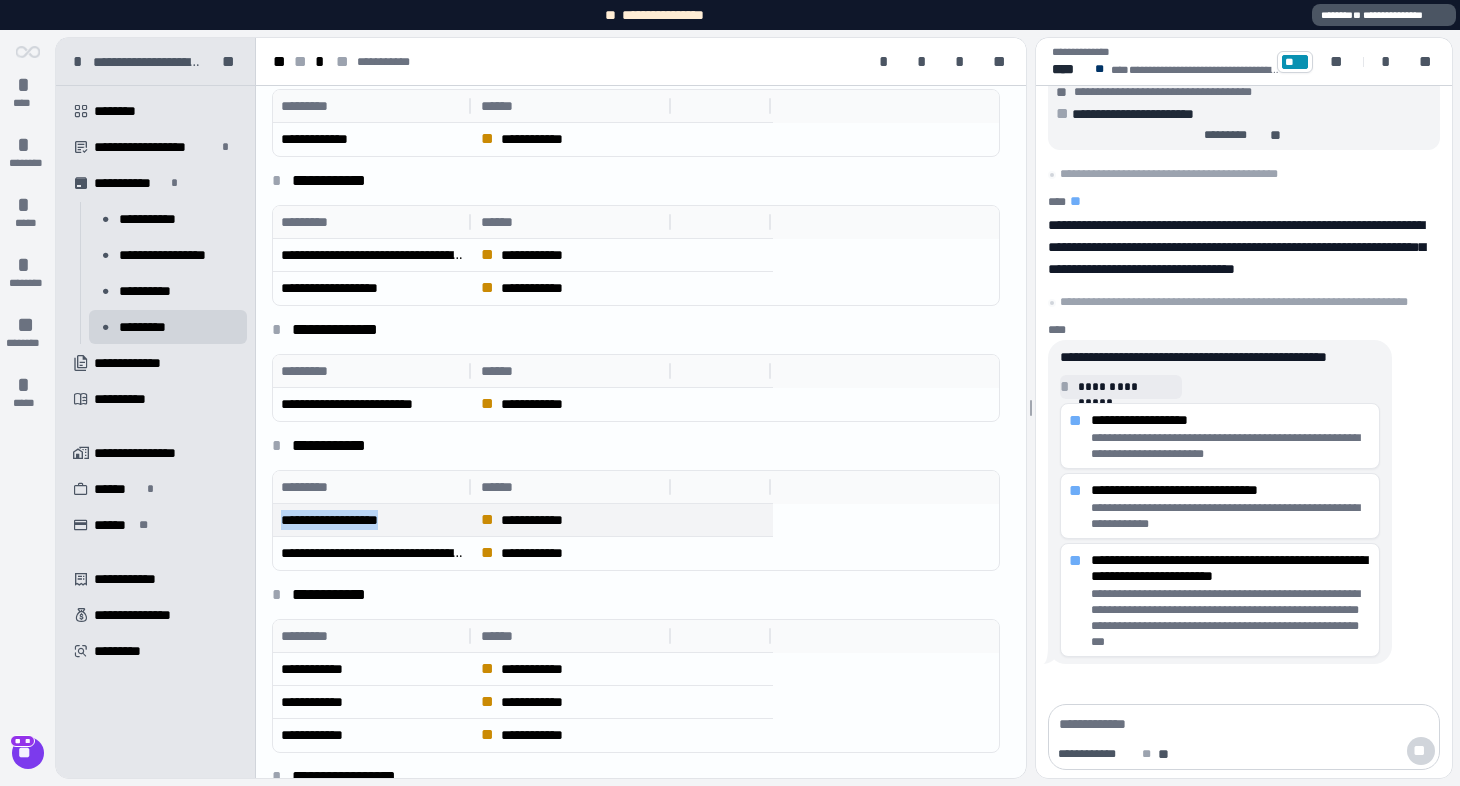 click on "**********" at bounding box center (329, 520) 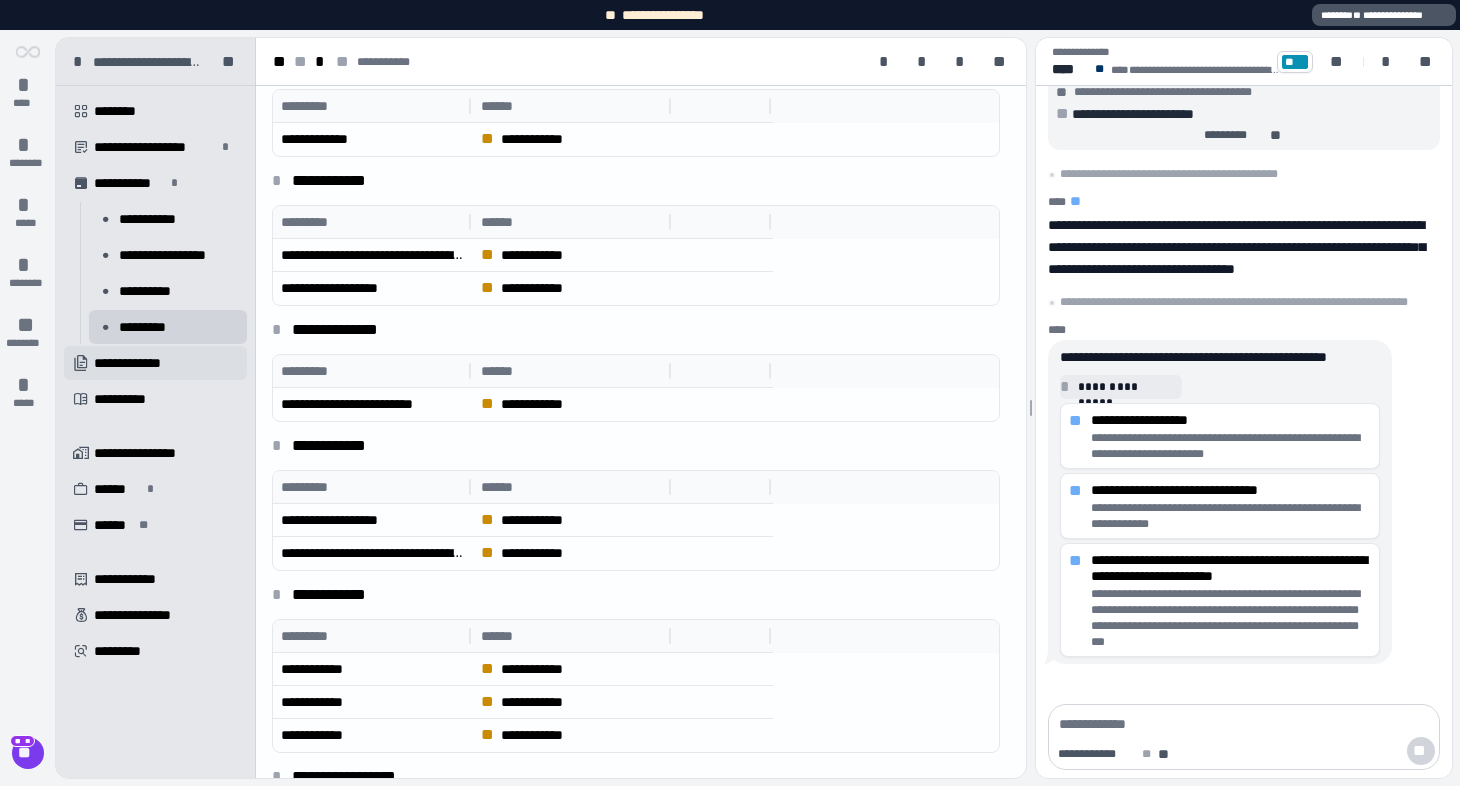click on "**********" at bounding box center [141, 363] 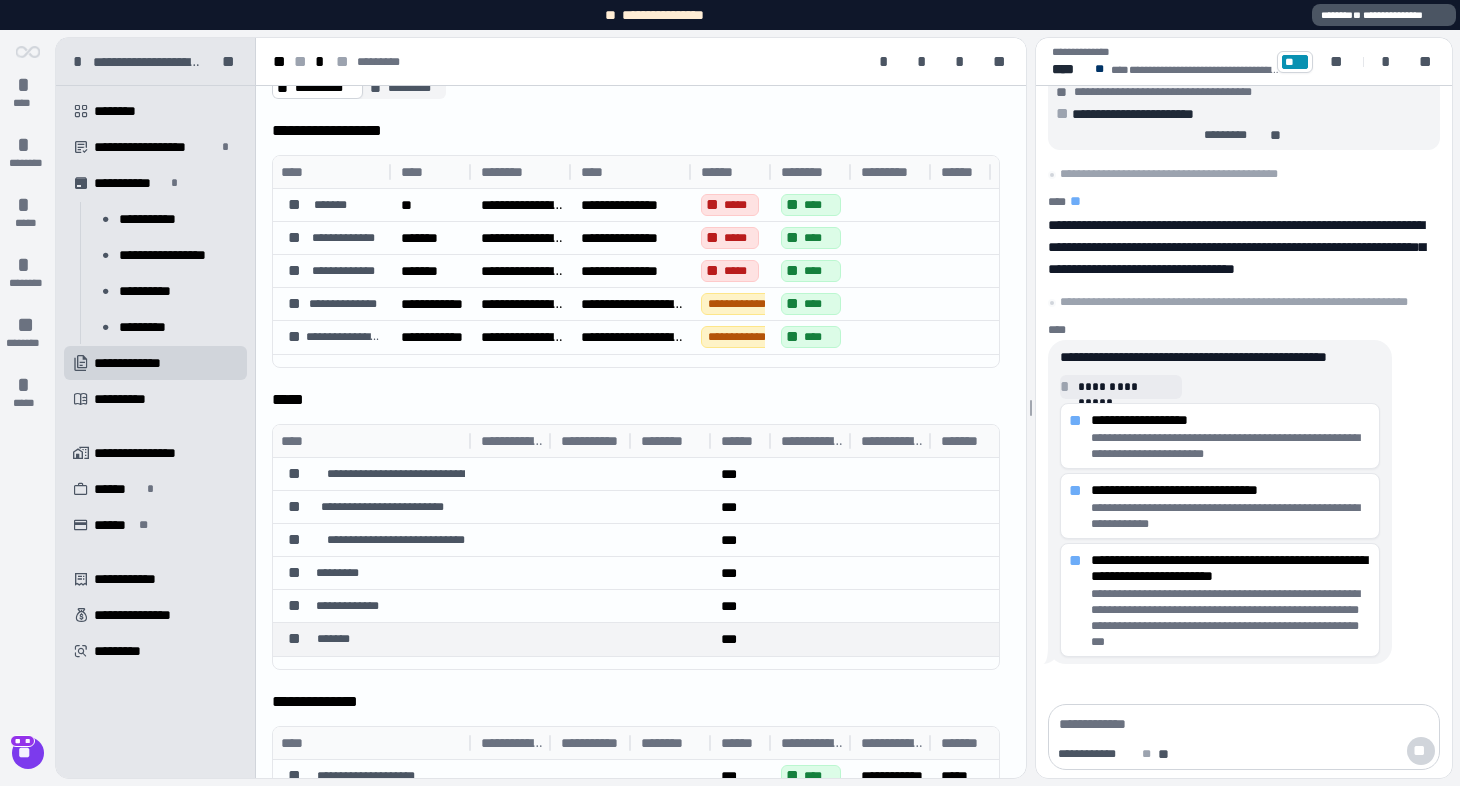 scroll, scrollTop: 0, scrollLeft: 0, axis: both 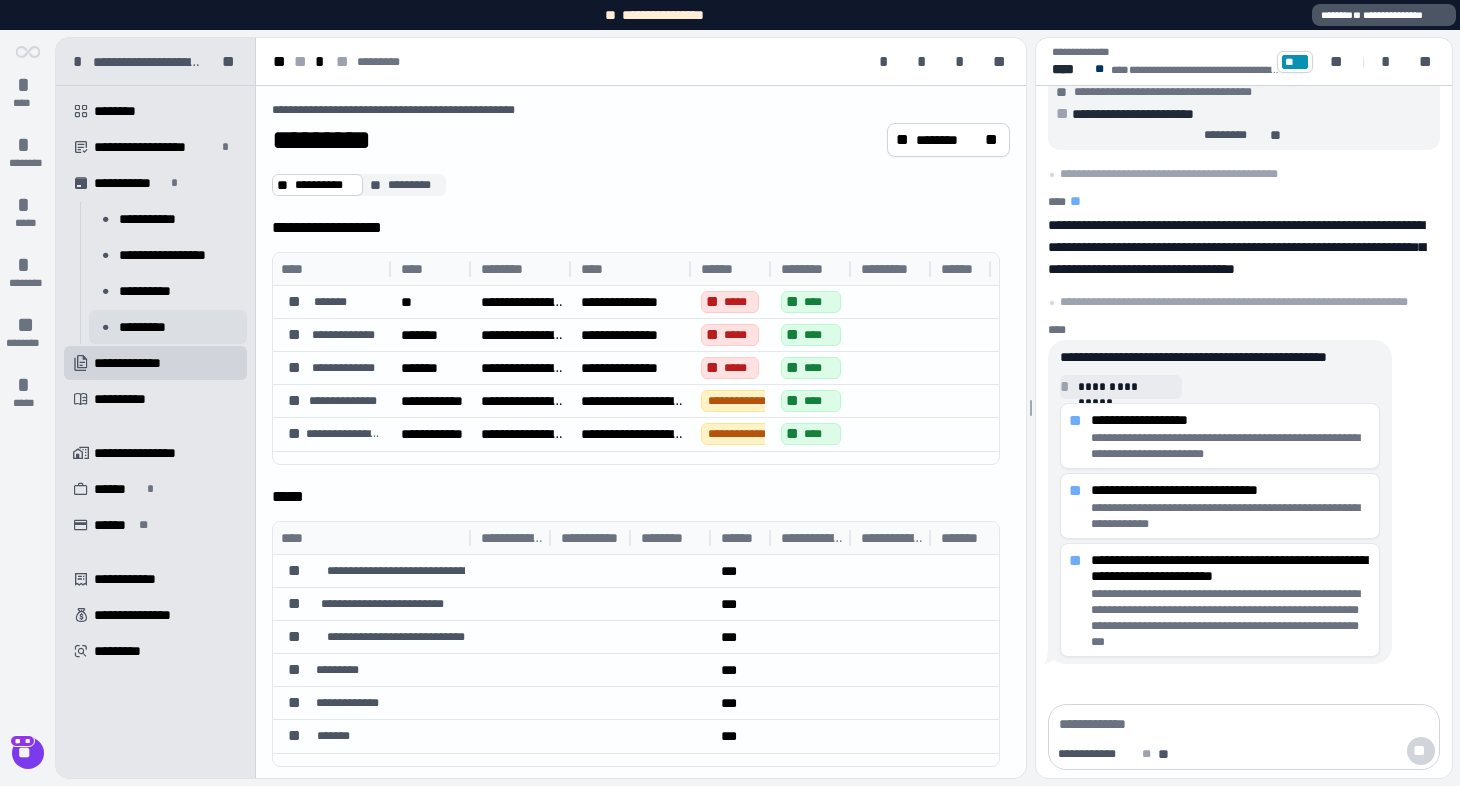 click on "*********" at bounding box center (156, 327) 